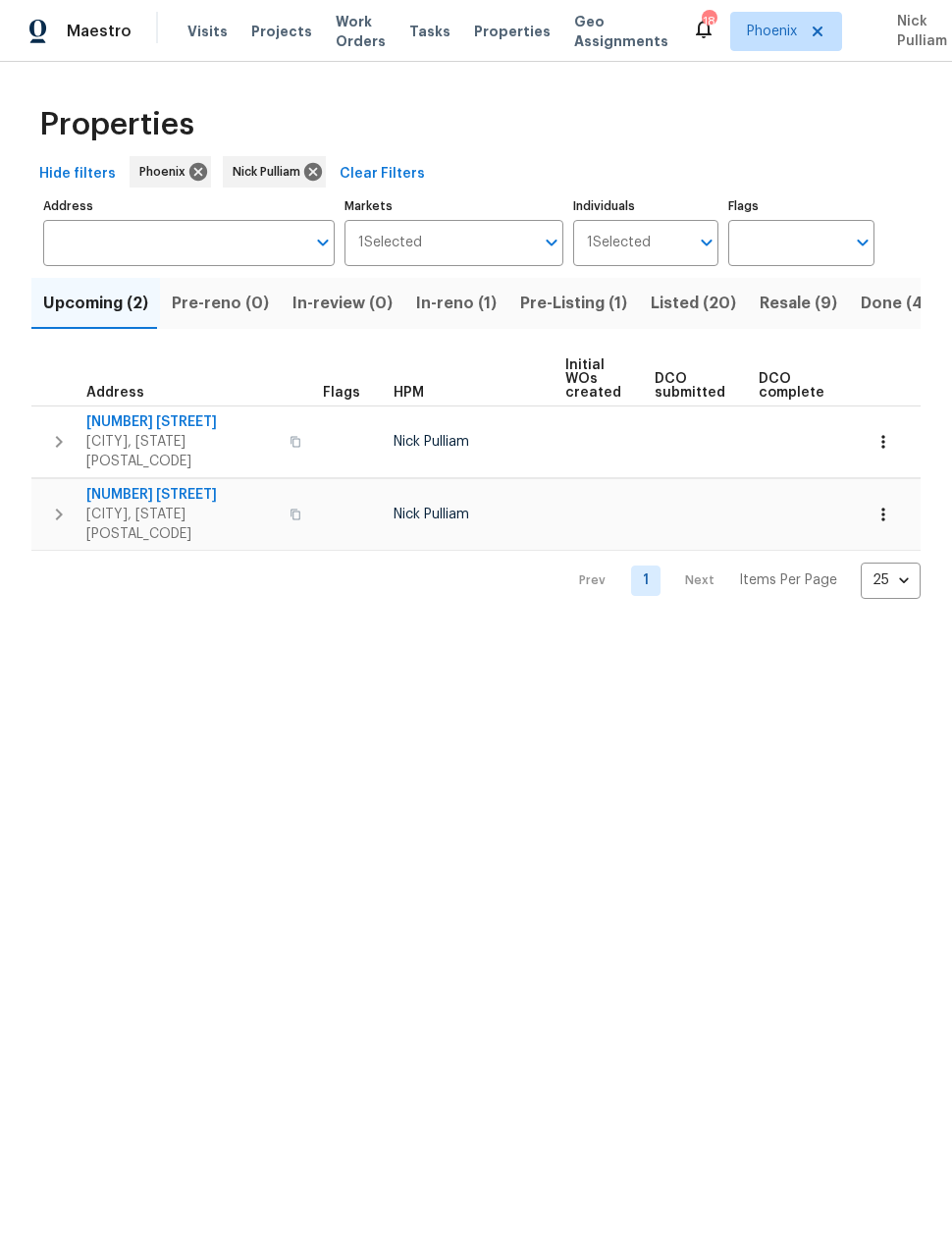 scroll, scrollTop: 0, scrollLeft: 0, axis: both 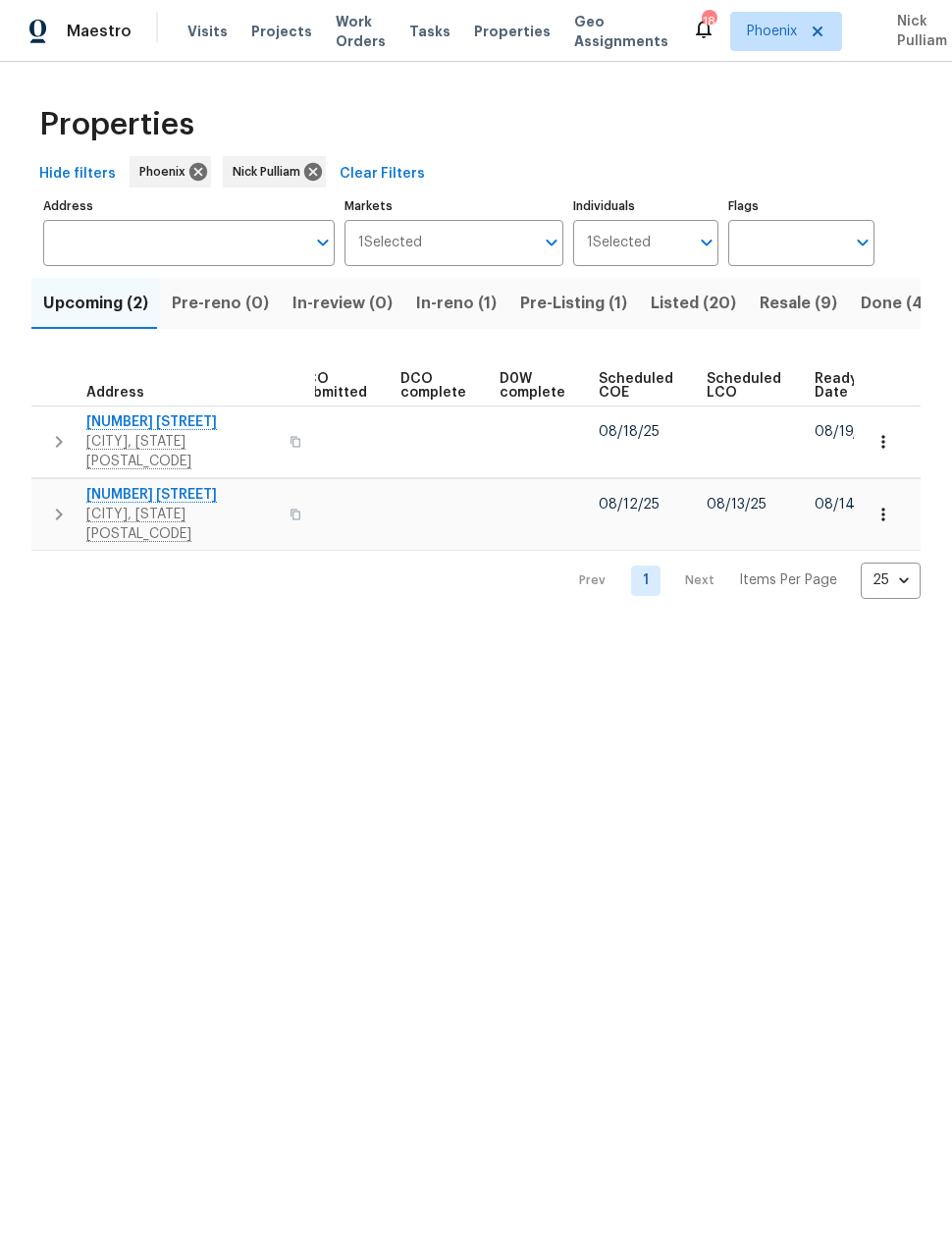 click on "Ready Date" at bounding box center [836, 386] 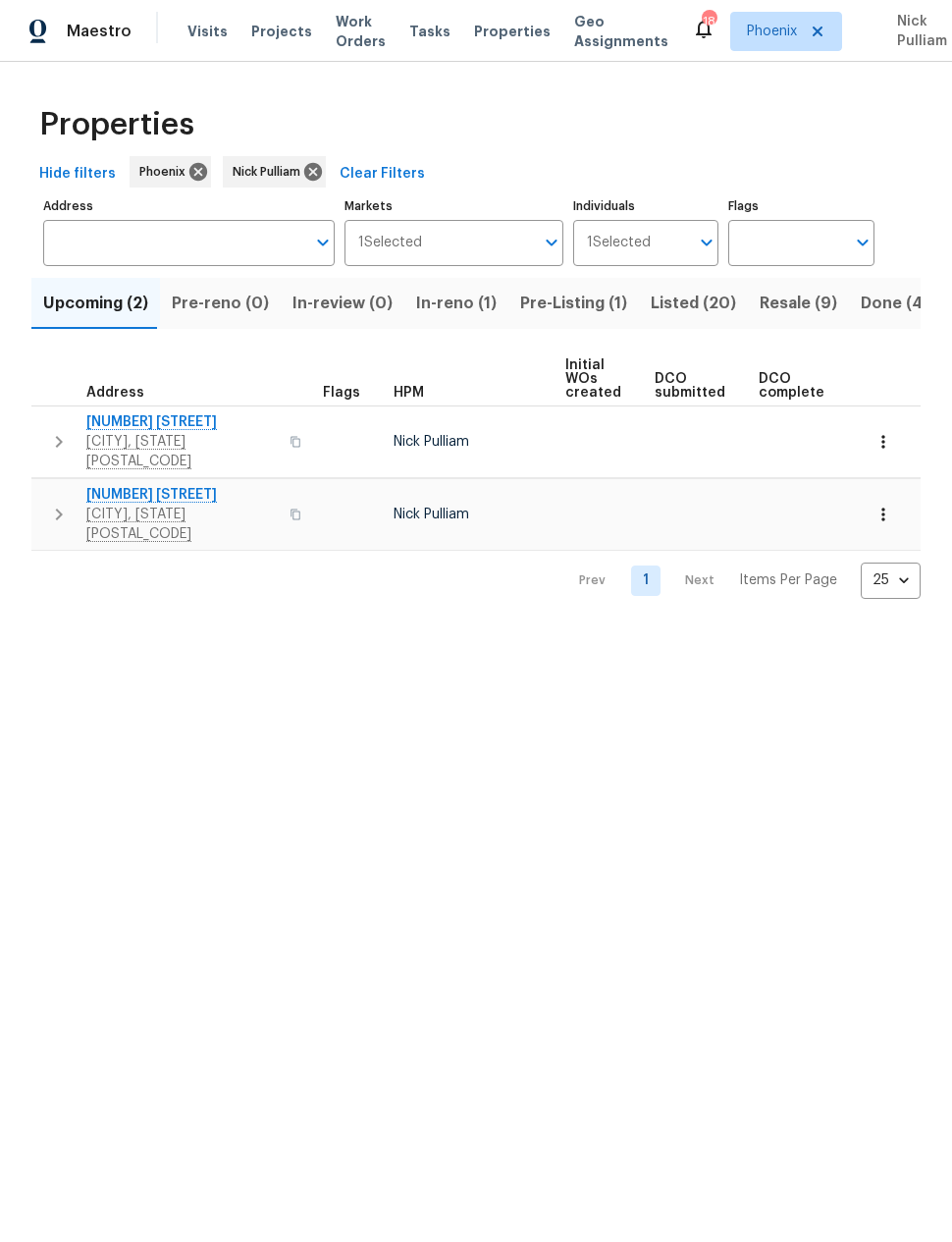 scroll, scrollTop: 0, scrollLeft: 0, axis: both 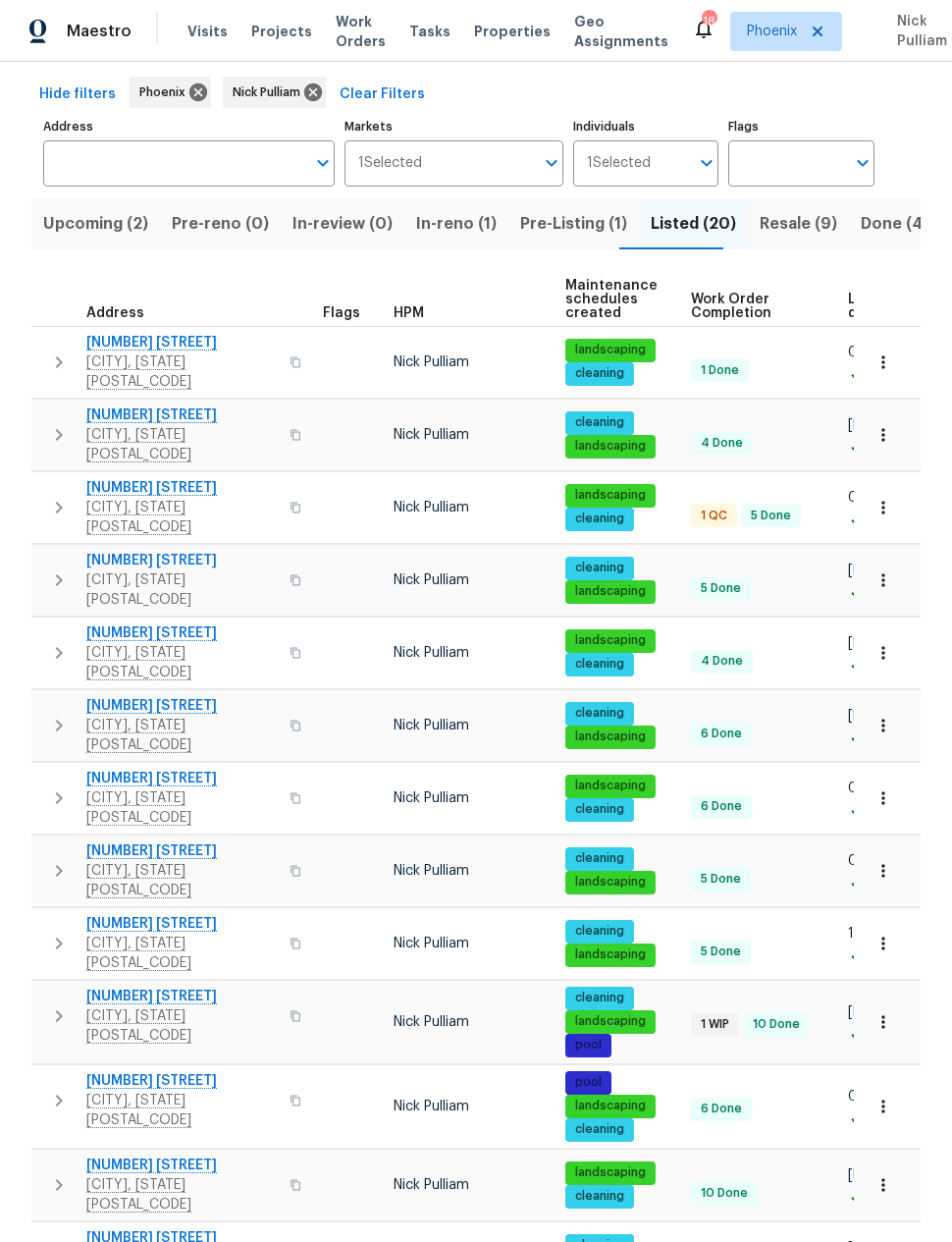 click on "4225 N 92nd Ln" at bounding box center [182, 997] 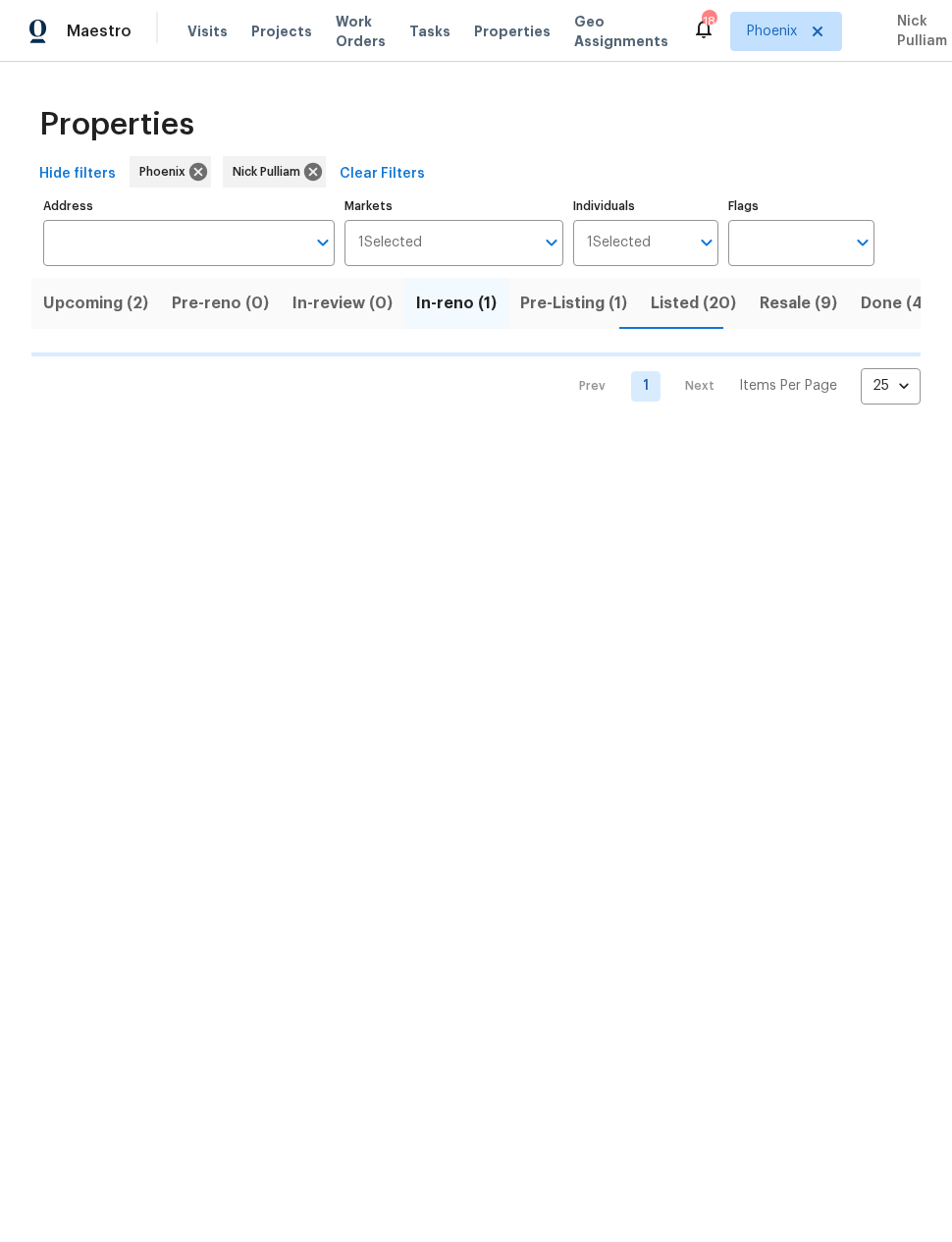 scroll, scrollTop: 0, scrollLeft: 0, axis: both 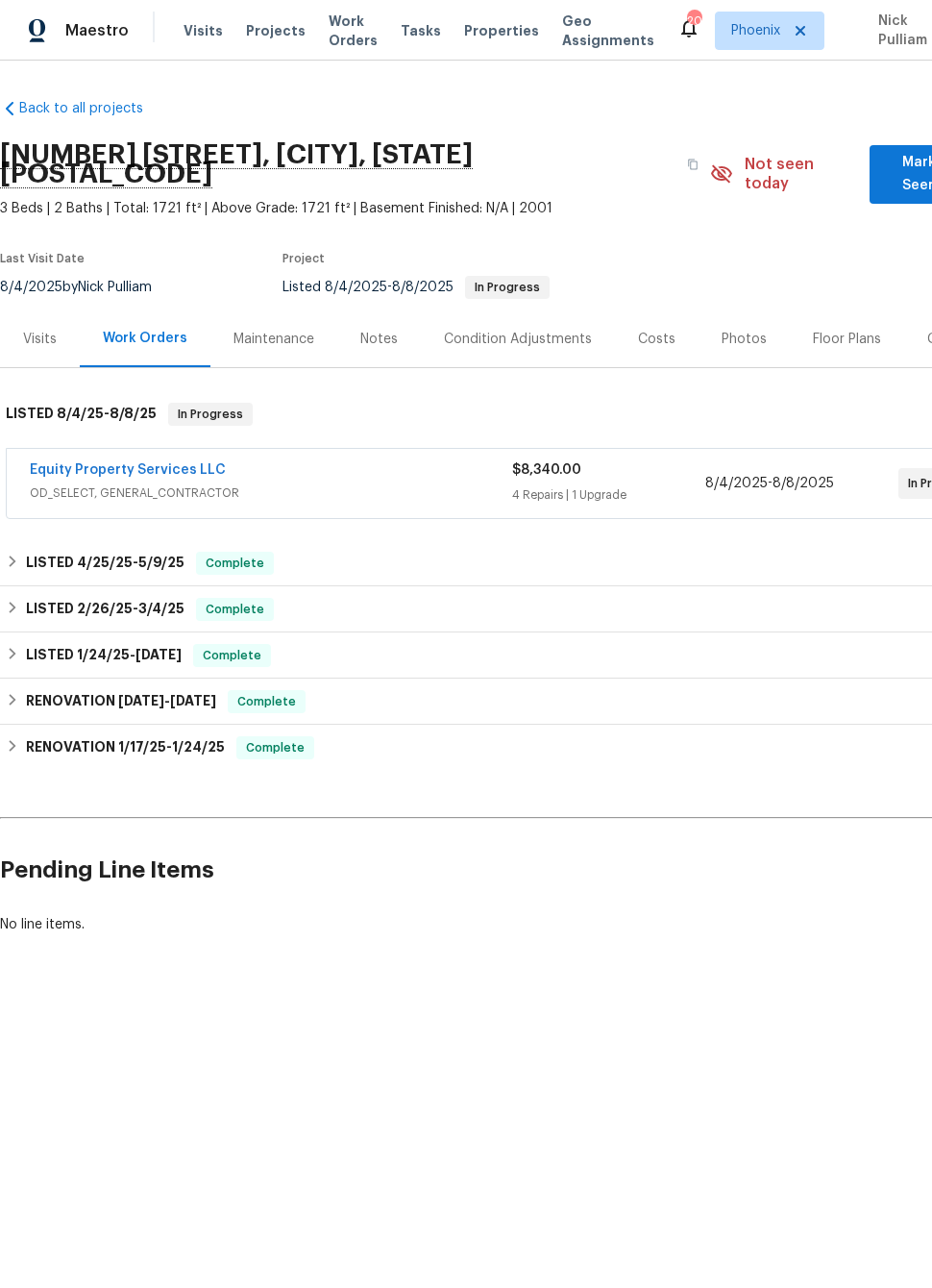 click on "Equity Property Services LLC" at bounding box center (128, 470) 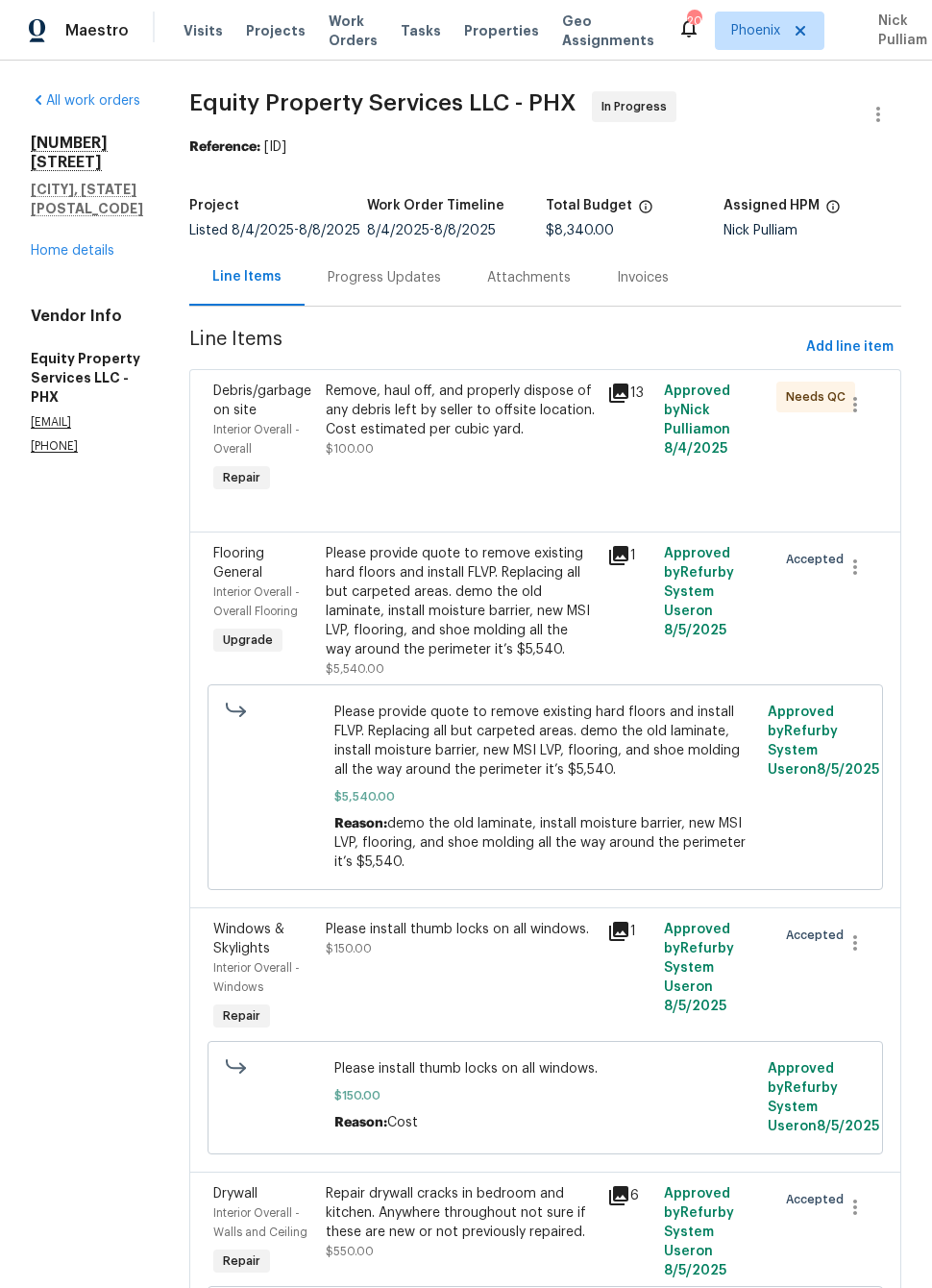 click on "Progress Updates" at bounding box center (384, 278) 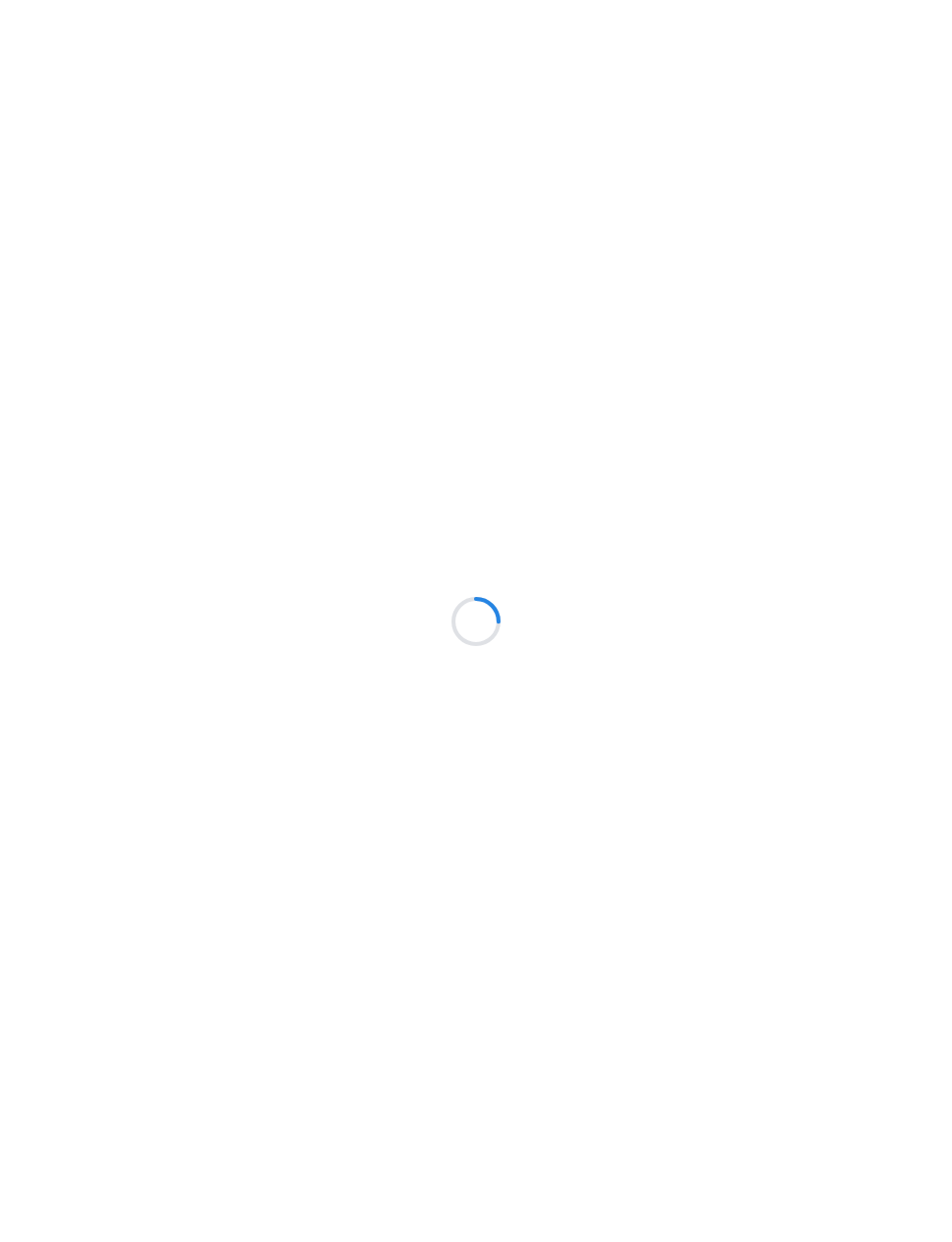 scroll, scrollTop: 0, scrollLeft: 0, axis: both 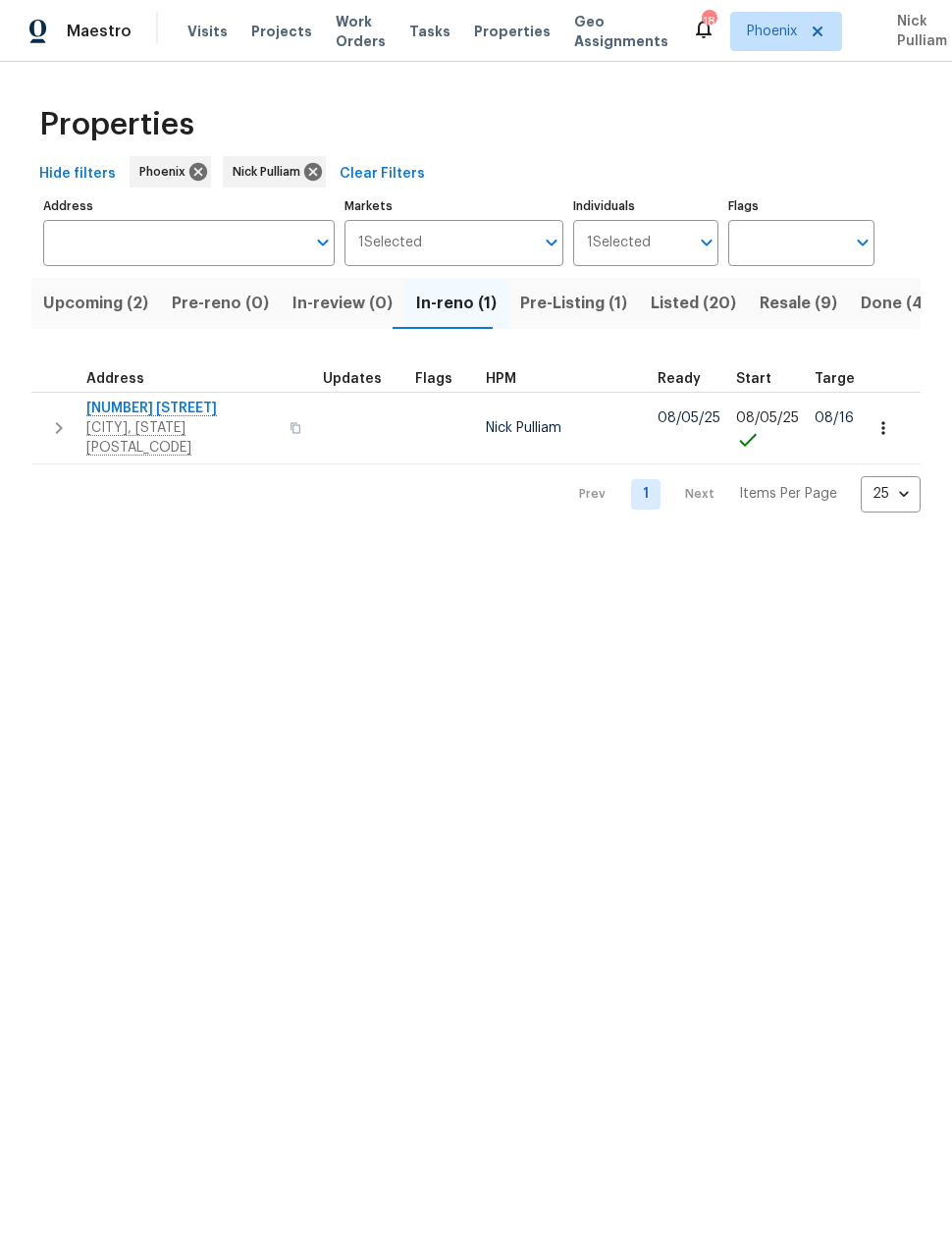 click on "Pre-Listing (1)" at bounding box center [573, 303] 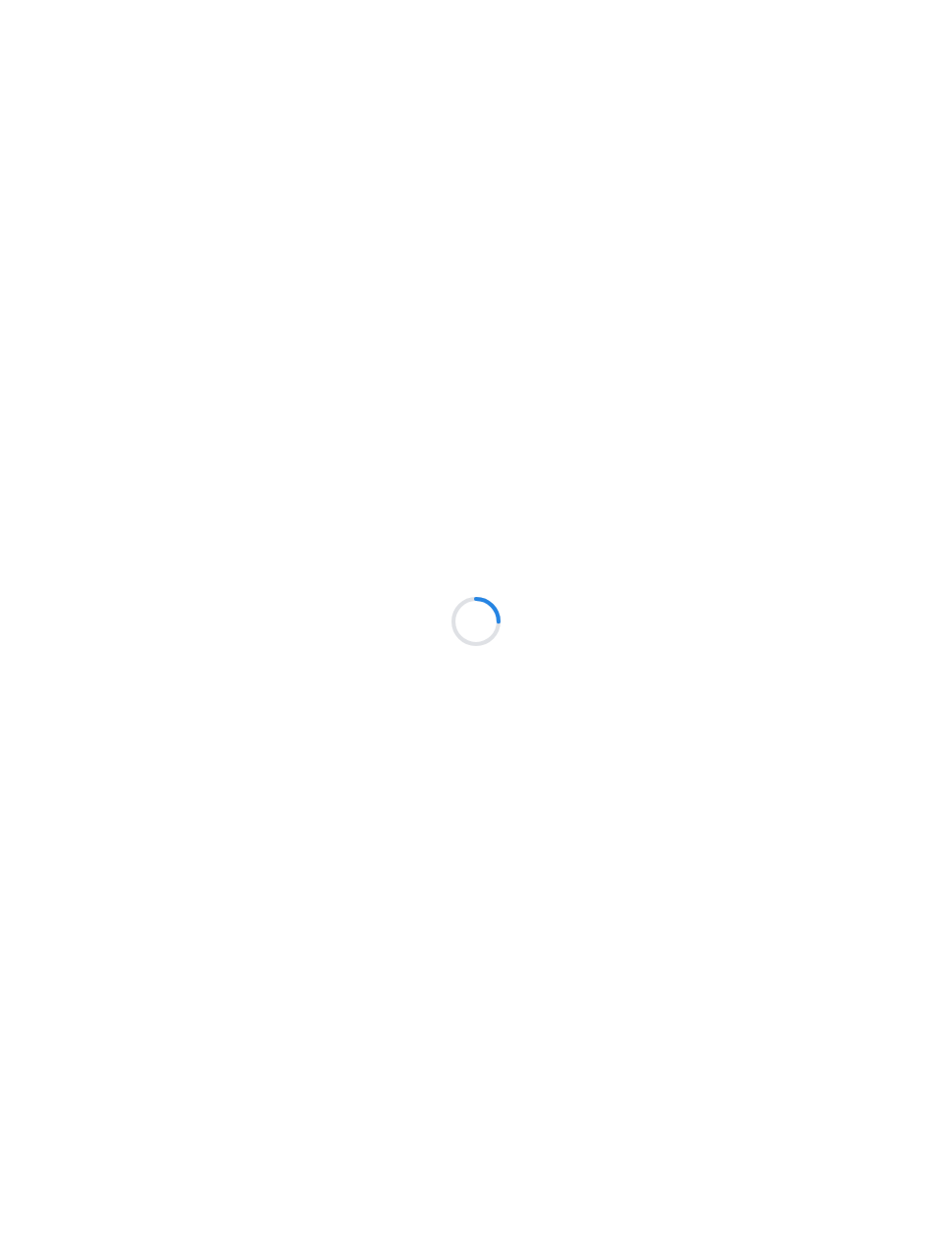 scroll, scrollTop: 0, scrollLeft: 0, axis: both 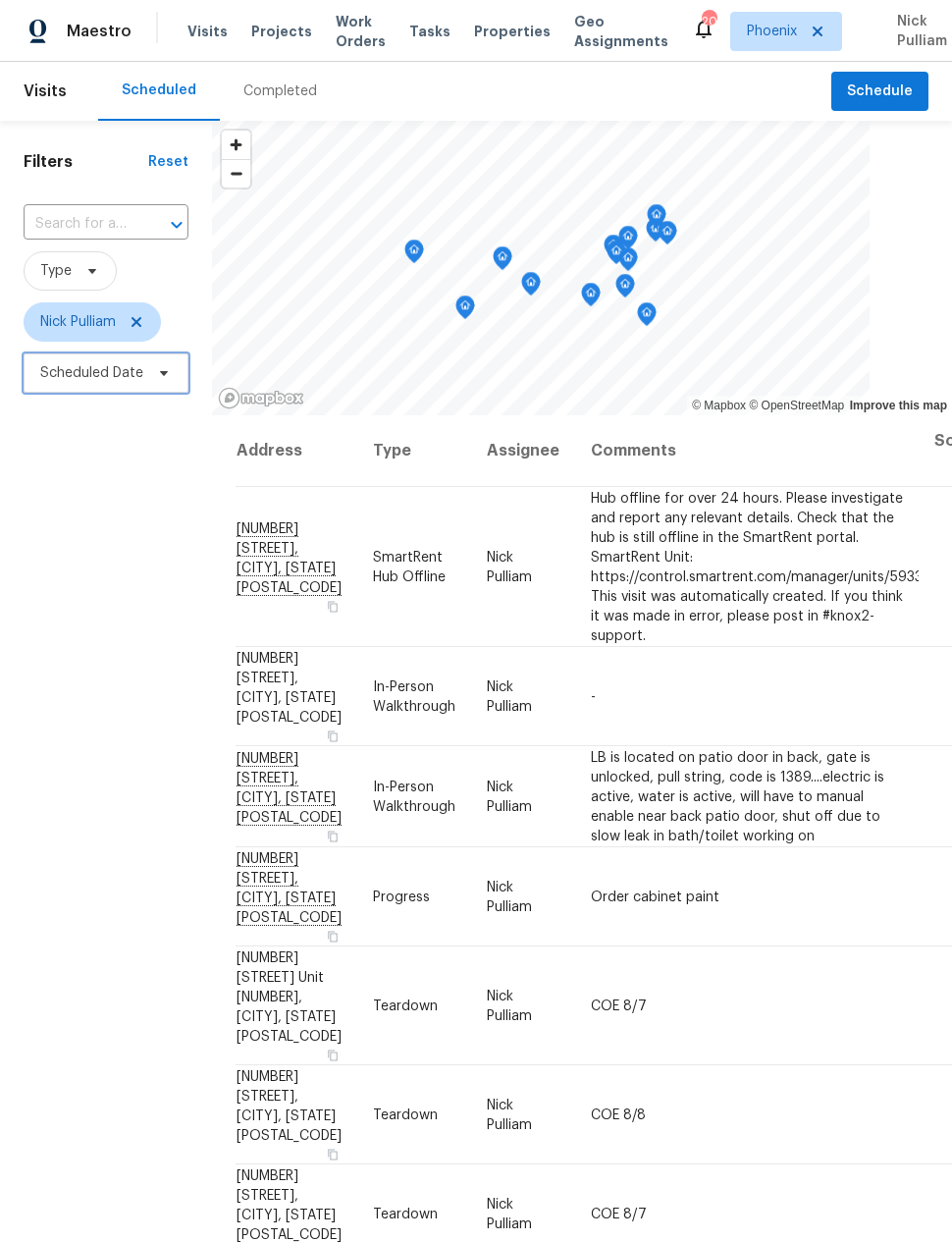 click on "Scheduled Date" at bounding box center [91, 373] 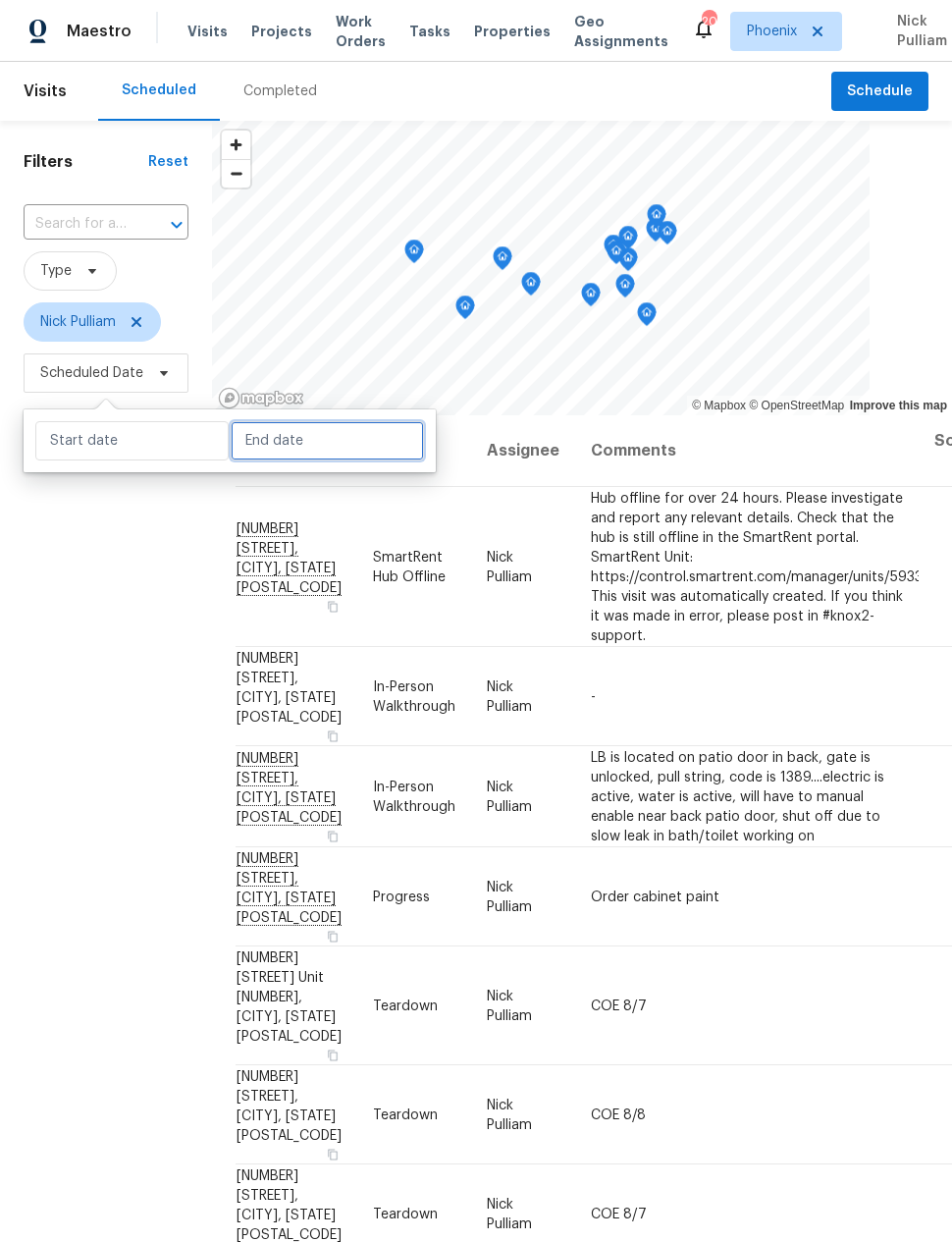 click at bounding box center (327, 441) 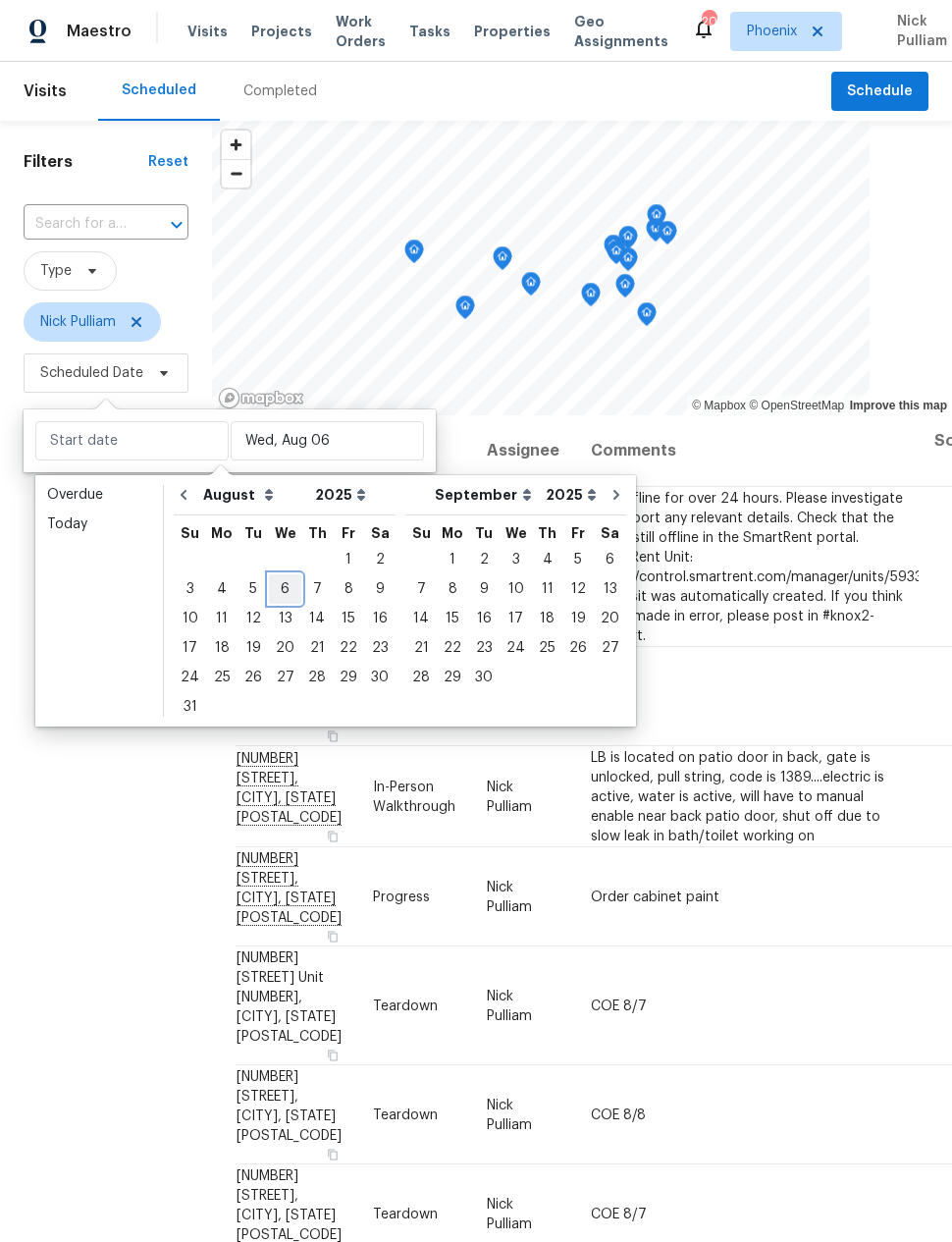 click on "6" at bounding box center (285, 589) 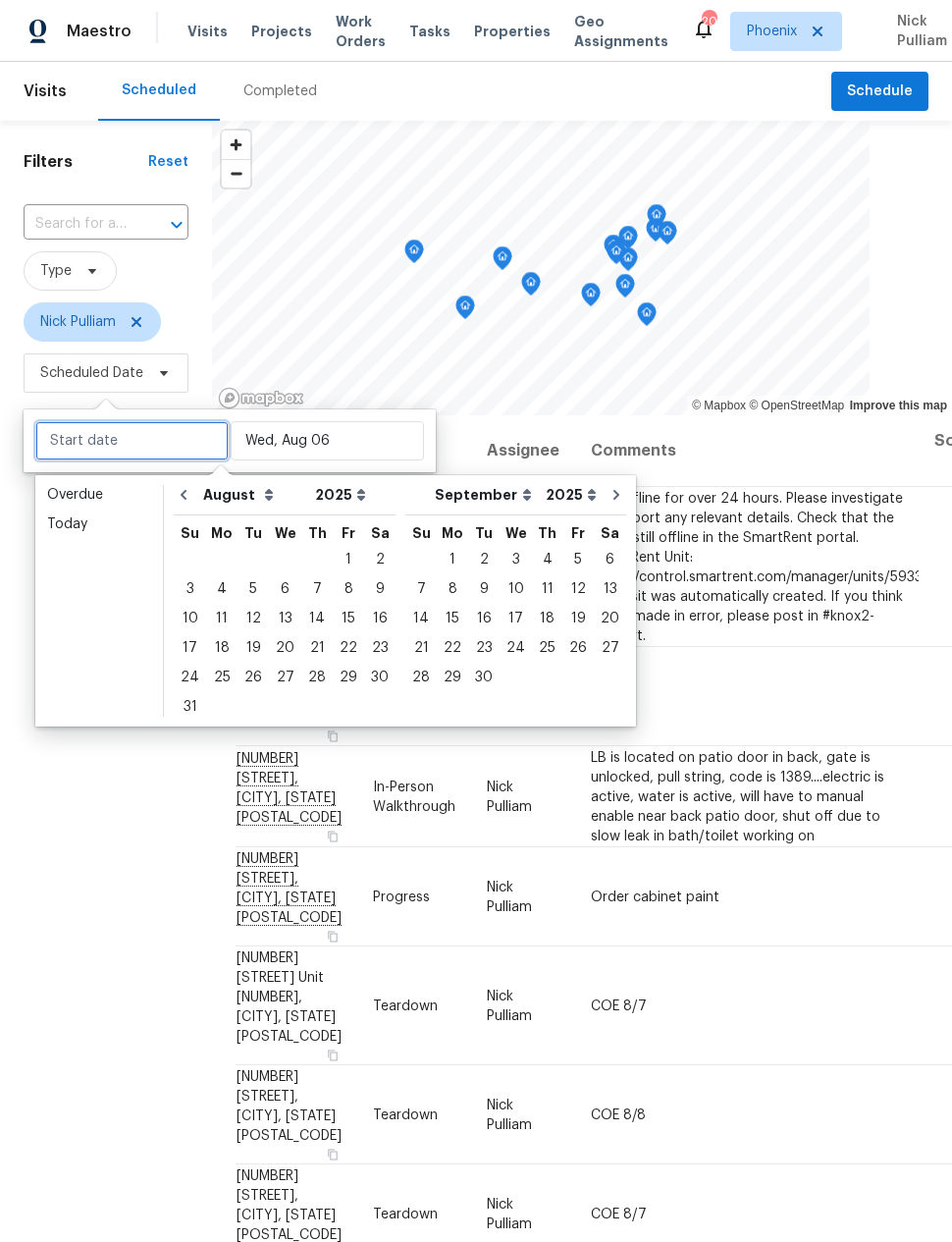 type on "Wed, Aug 06" 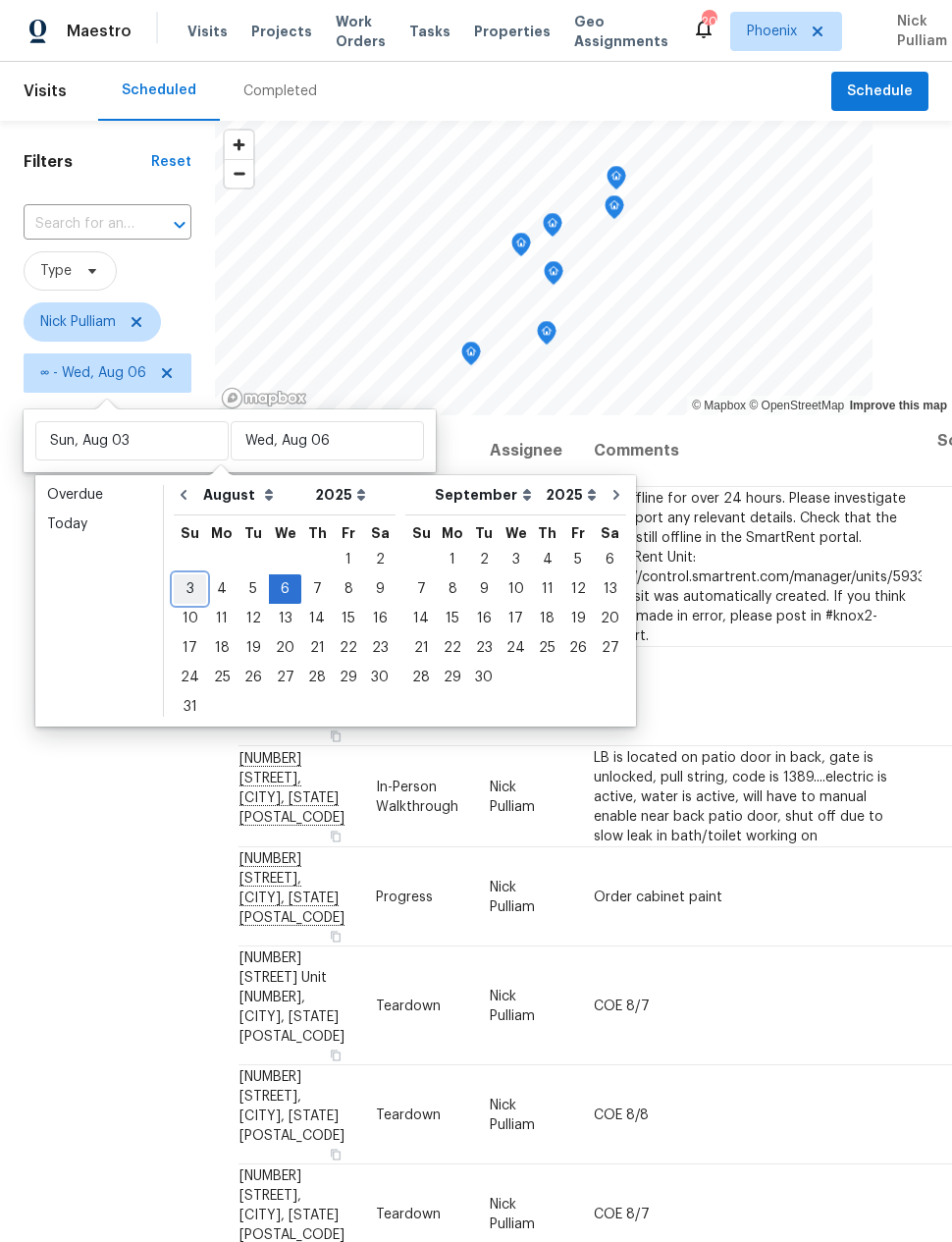click on "3" at bounding box center [189, 589] 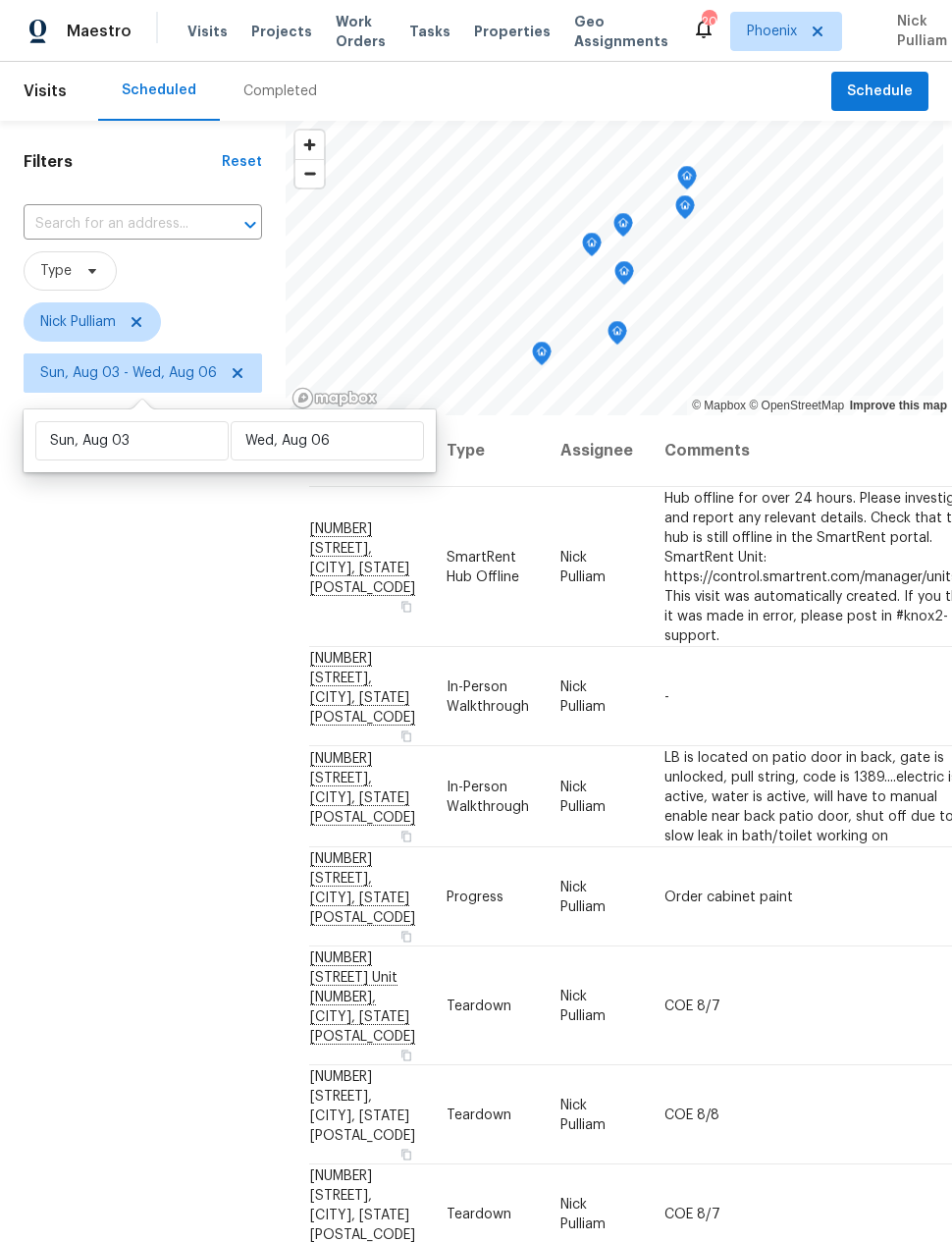click on "Filters Reset ​ Type Nick Pulliam Sun, Aug 03 - Wed, Aug 06" at bounding box center [142, 765] 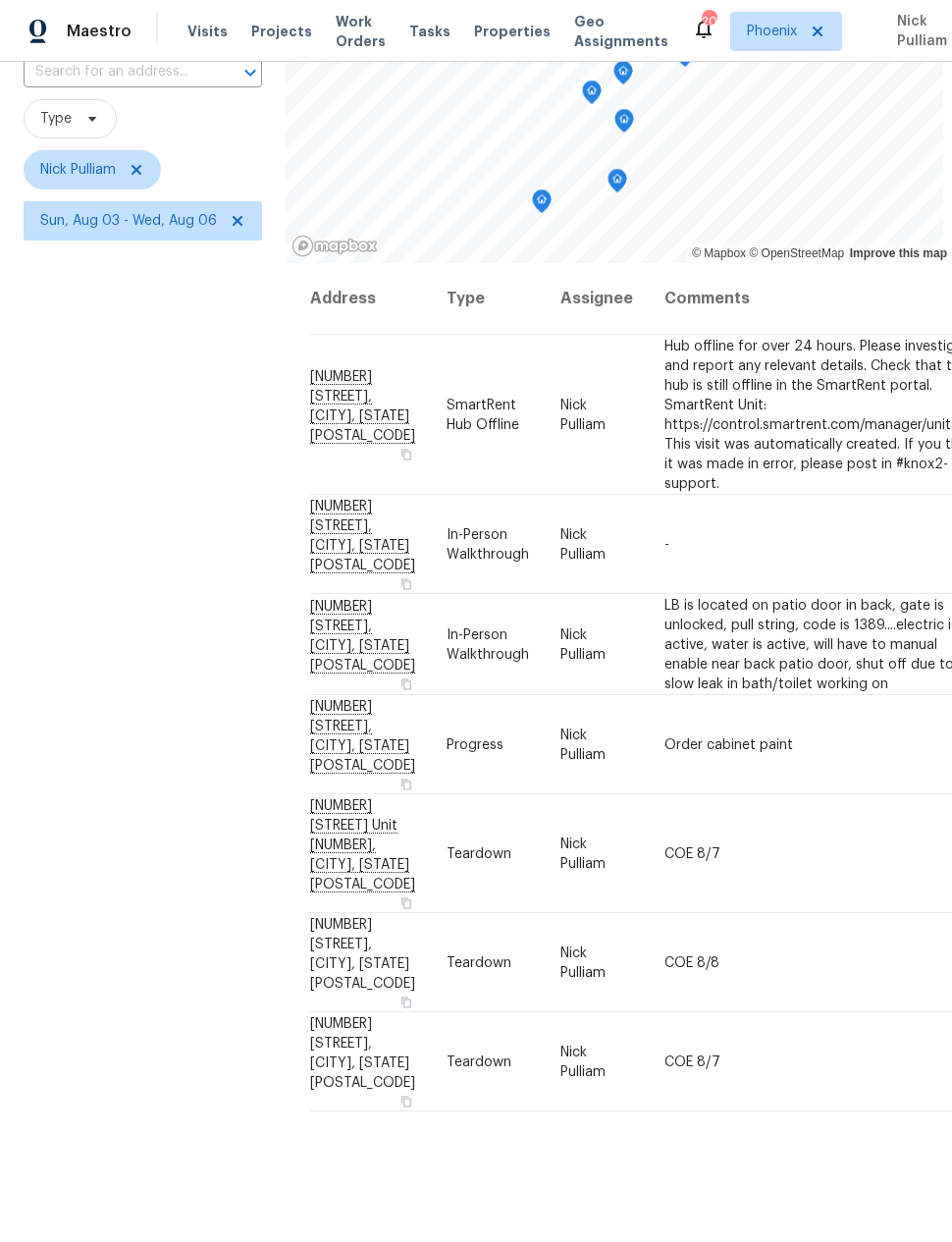 scroll, scrollTop: 151, scrollLeft: 0, axis: vertical 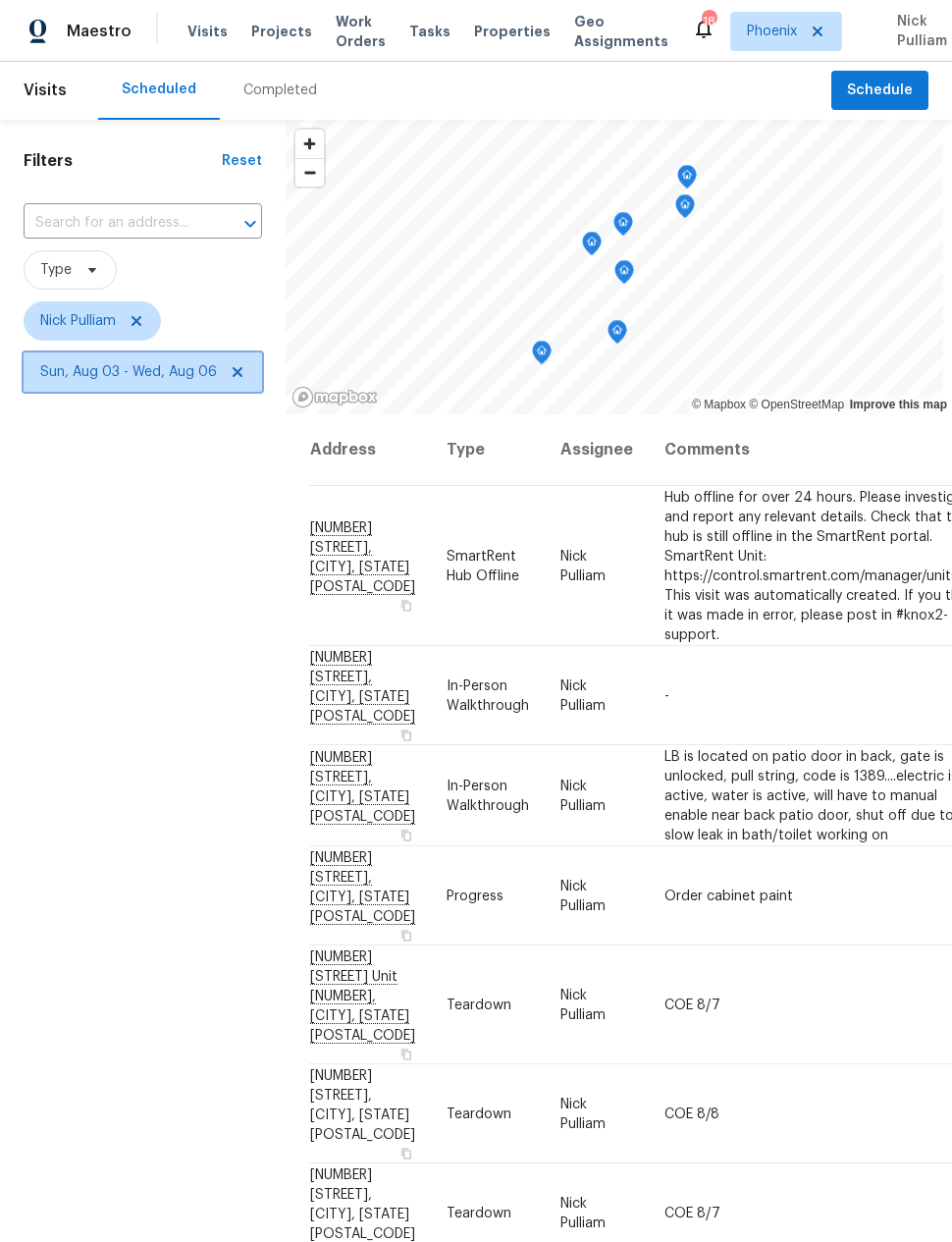 click on "Sun, Aug 03 - Wed, Aug 06" at bounding box center [129, 372] 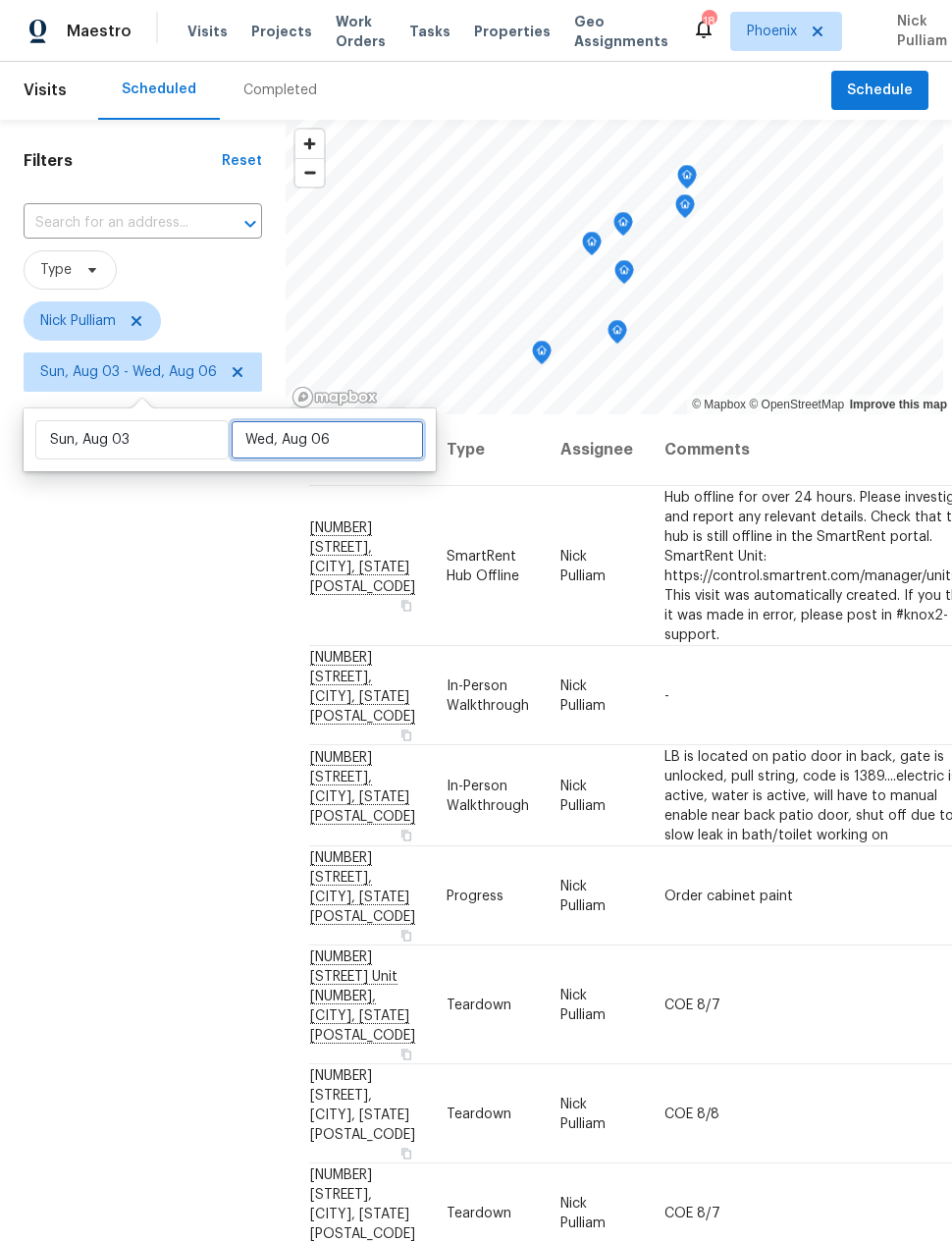 click on "Wed, Aug 06" at bounding box center (327, 440) 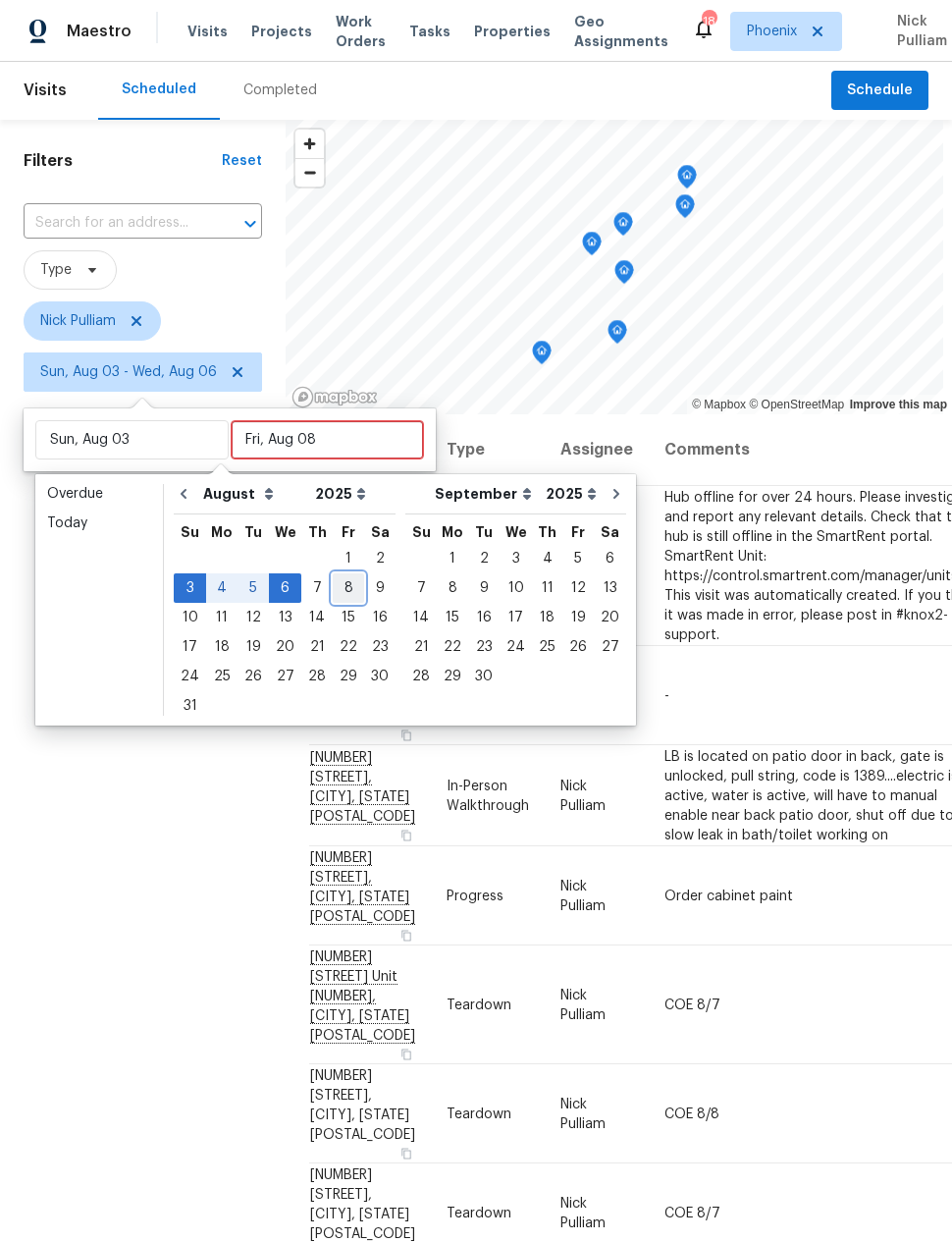 click on "8" at bounding box center [348, 588] 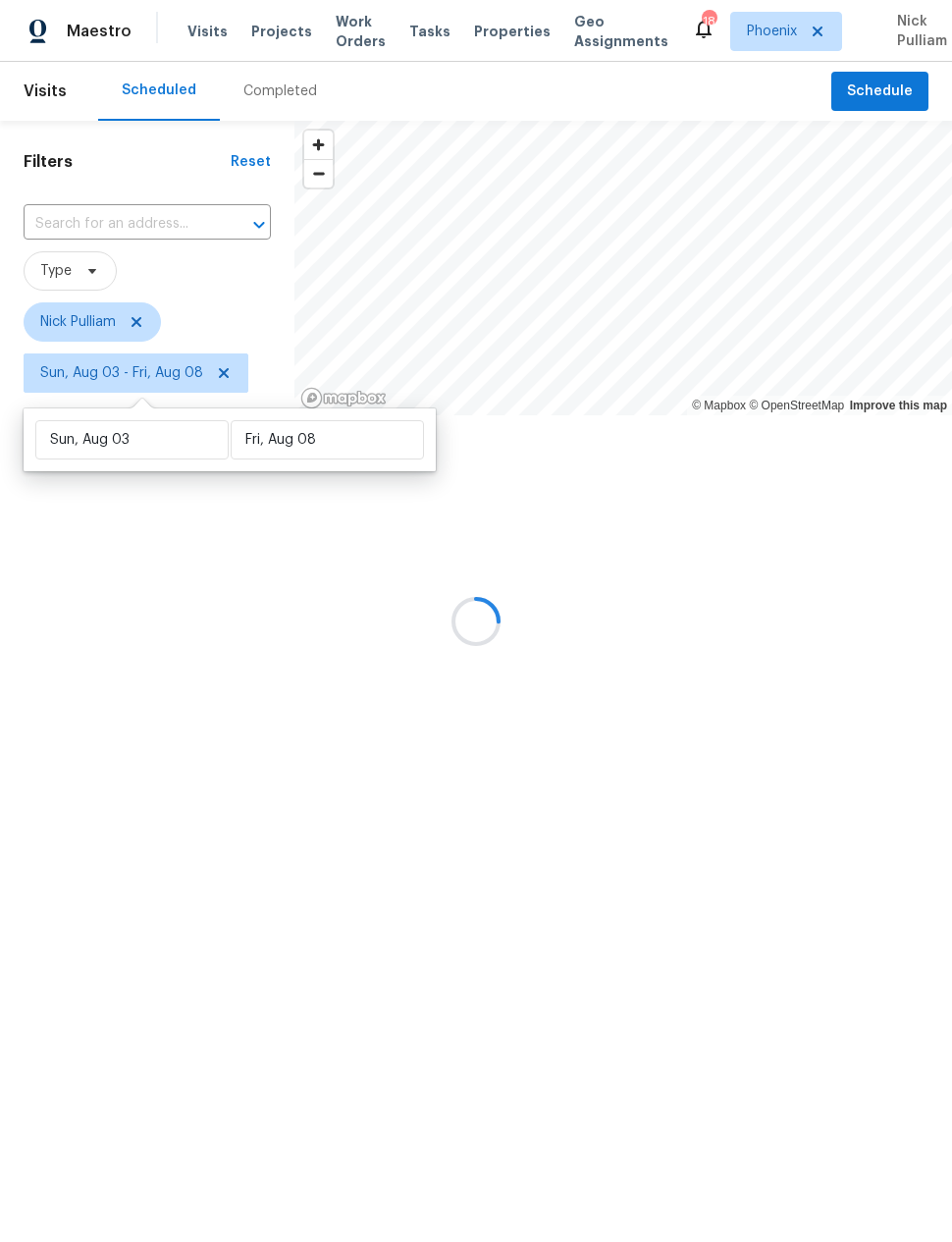 type on "Fri, Aug 08" 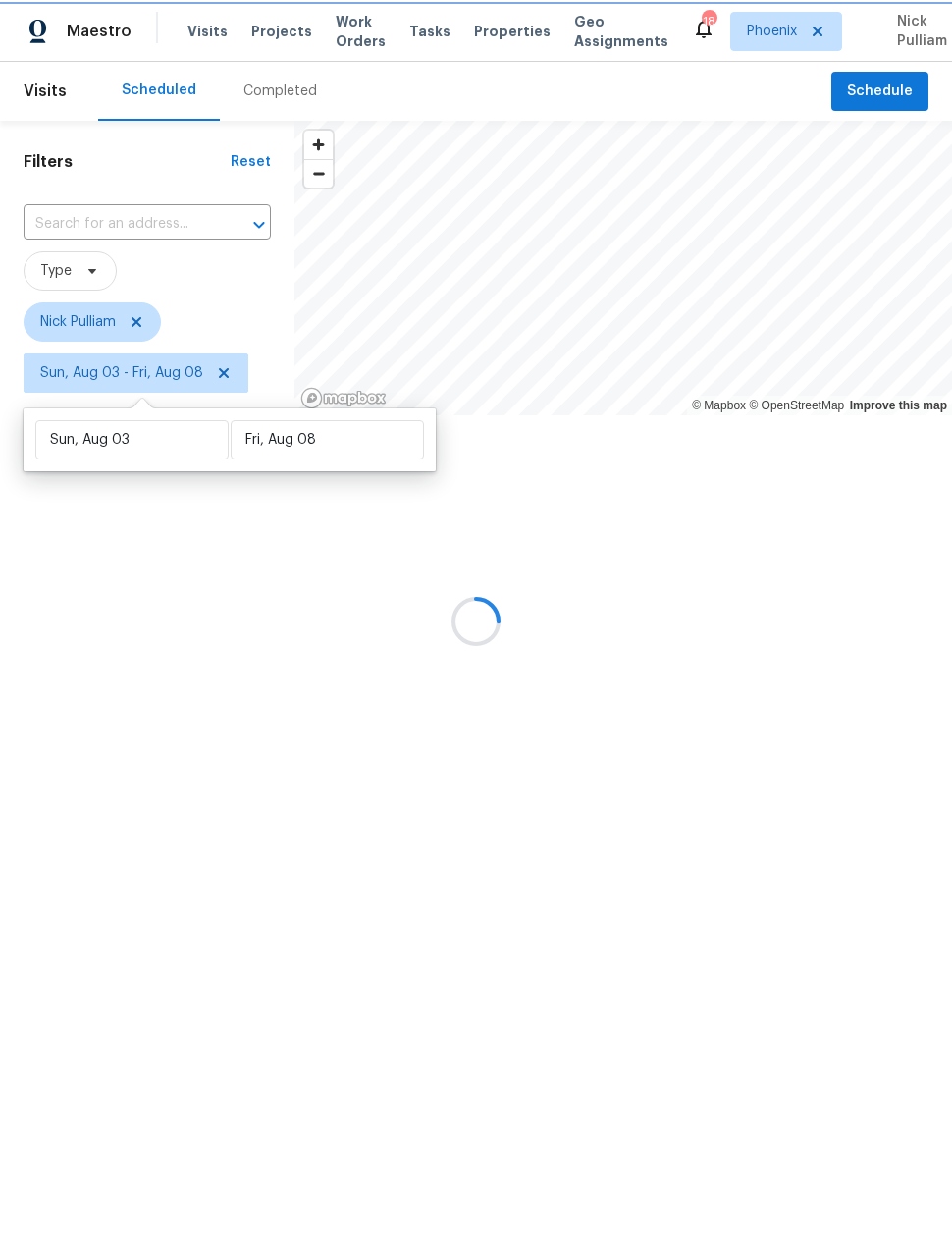 scroll, scrollTop: 0, scrollLeft: 0, axis: both 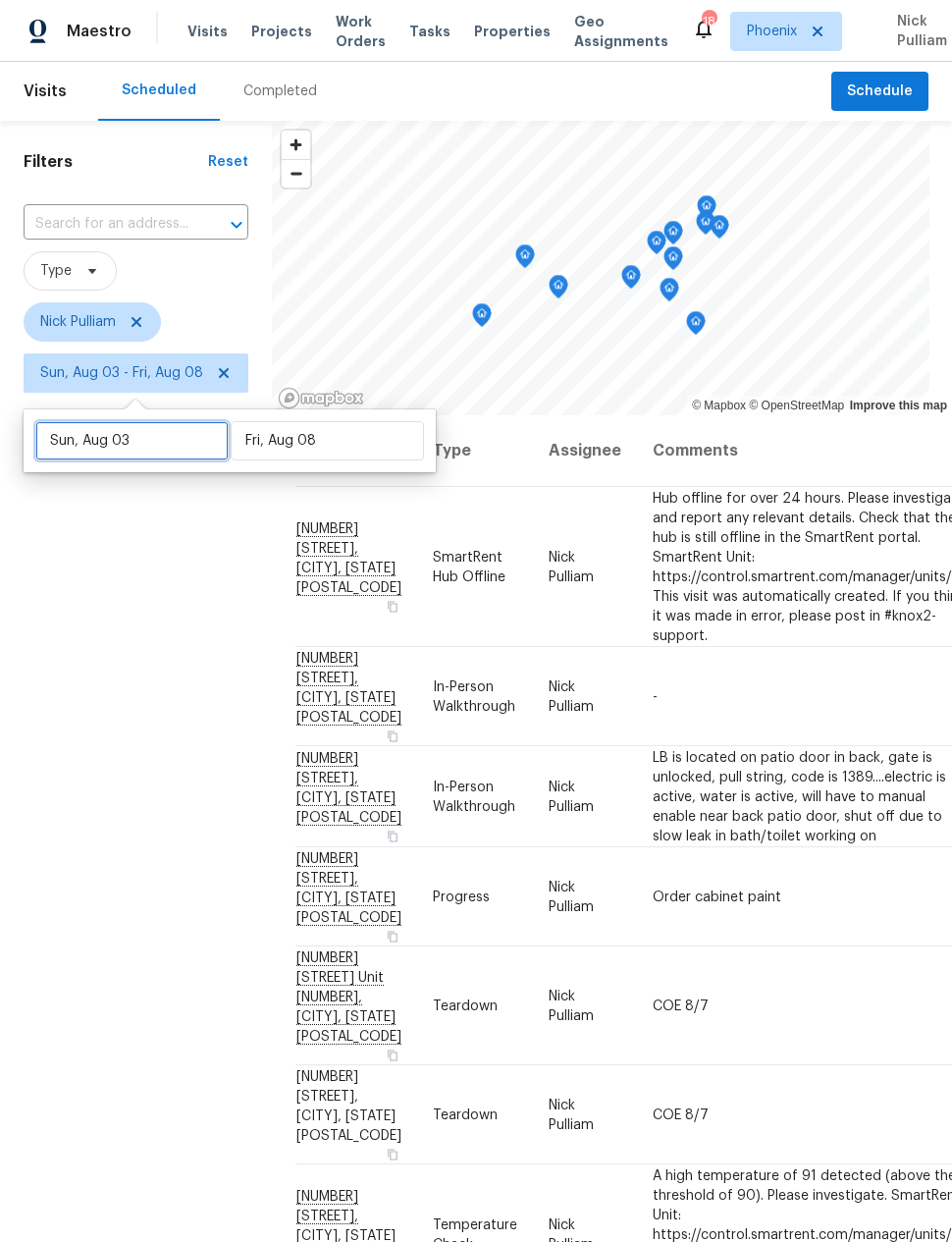 click on "Sun, Aug 03" at bounding box center (132, 441) 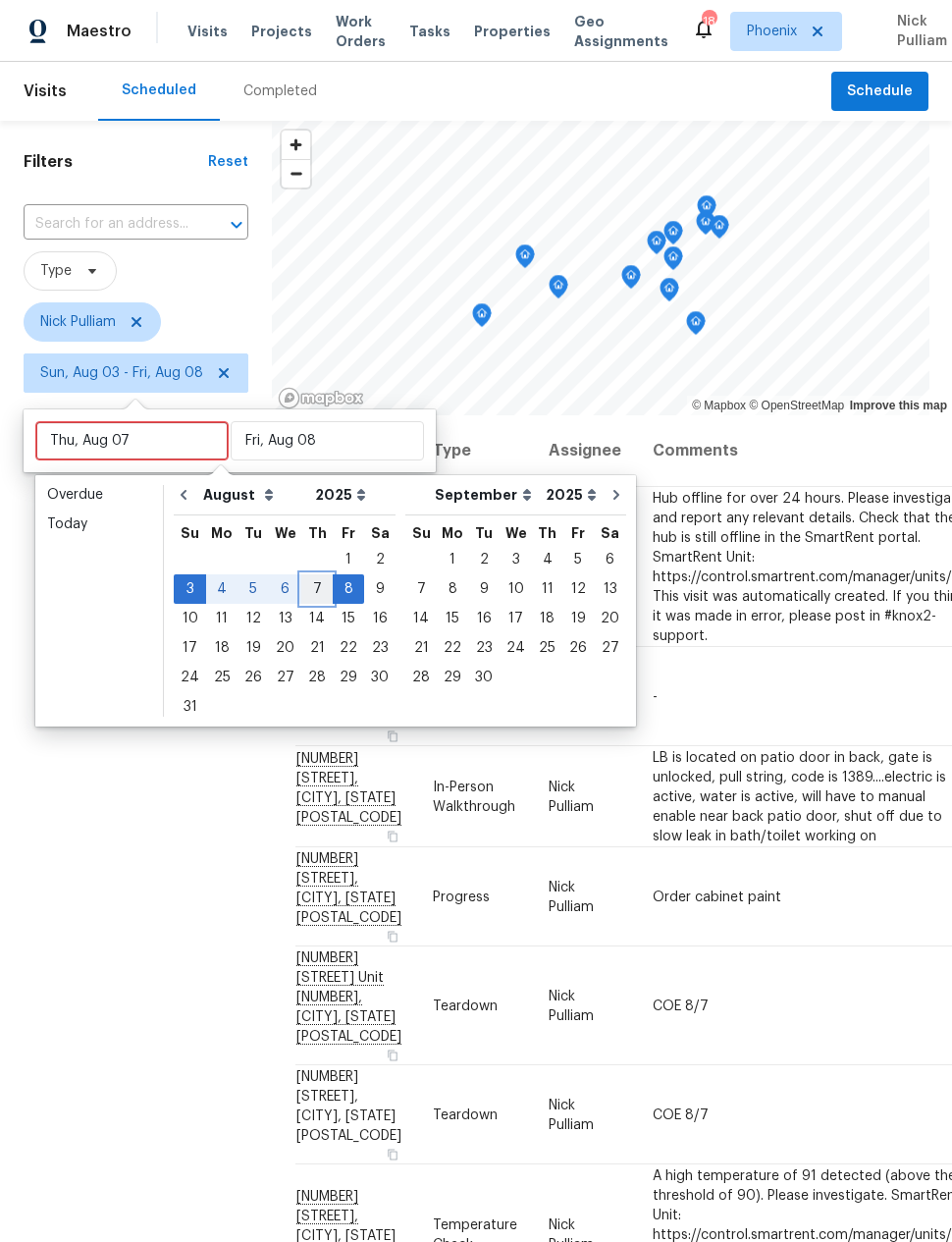 click on "7" at bounding box center [317, 589] 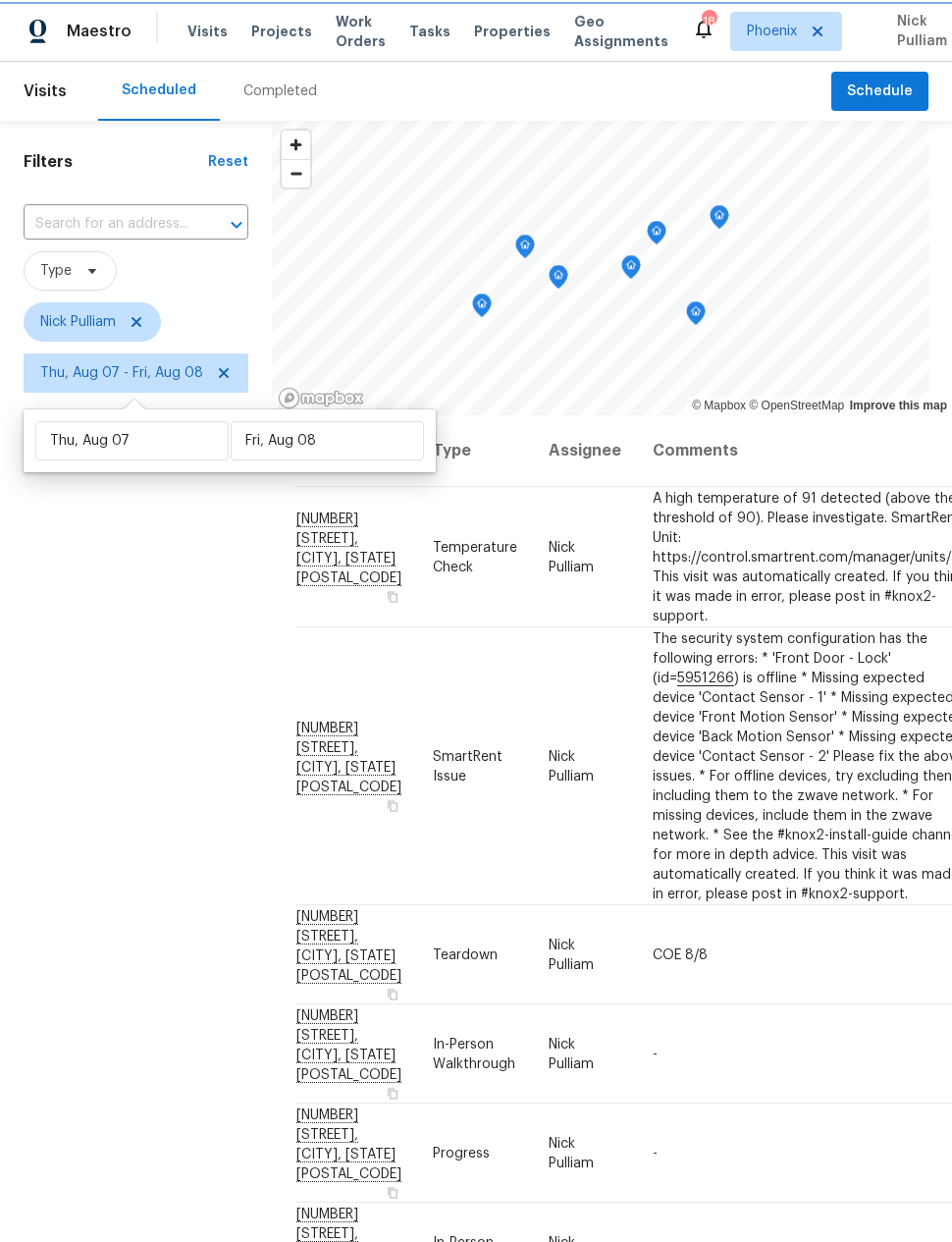 click on "Filters Reset ​ Type Nick Pulliam Thu, Aug 07 - Fri, Aug 08" at bounding box center (135, 765) 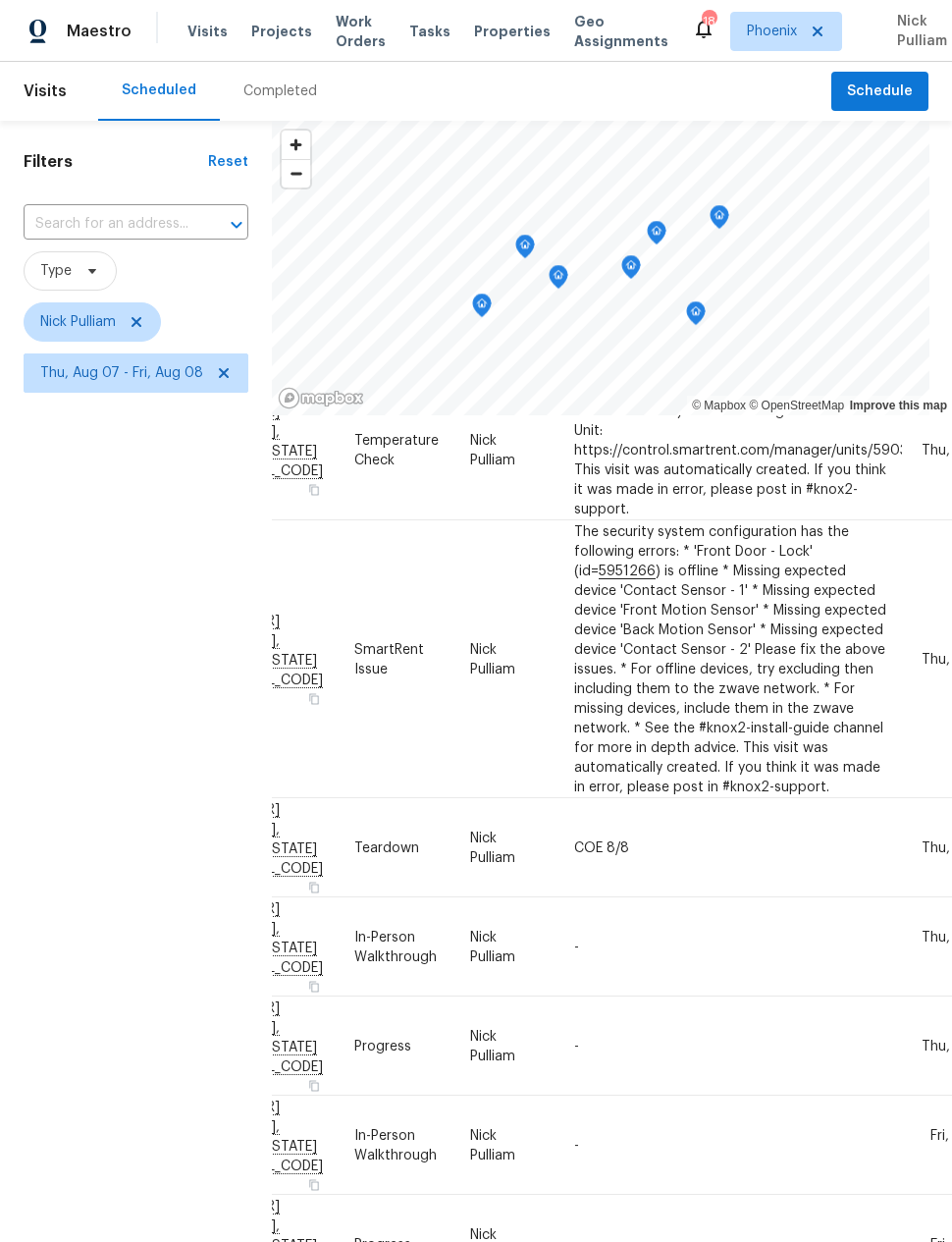 scroll, scrollTop: 123, scrollLeft: 79, axis: both 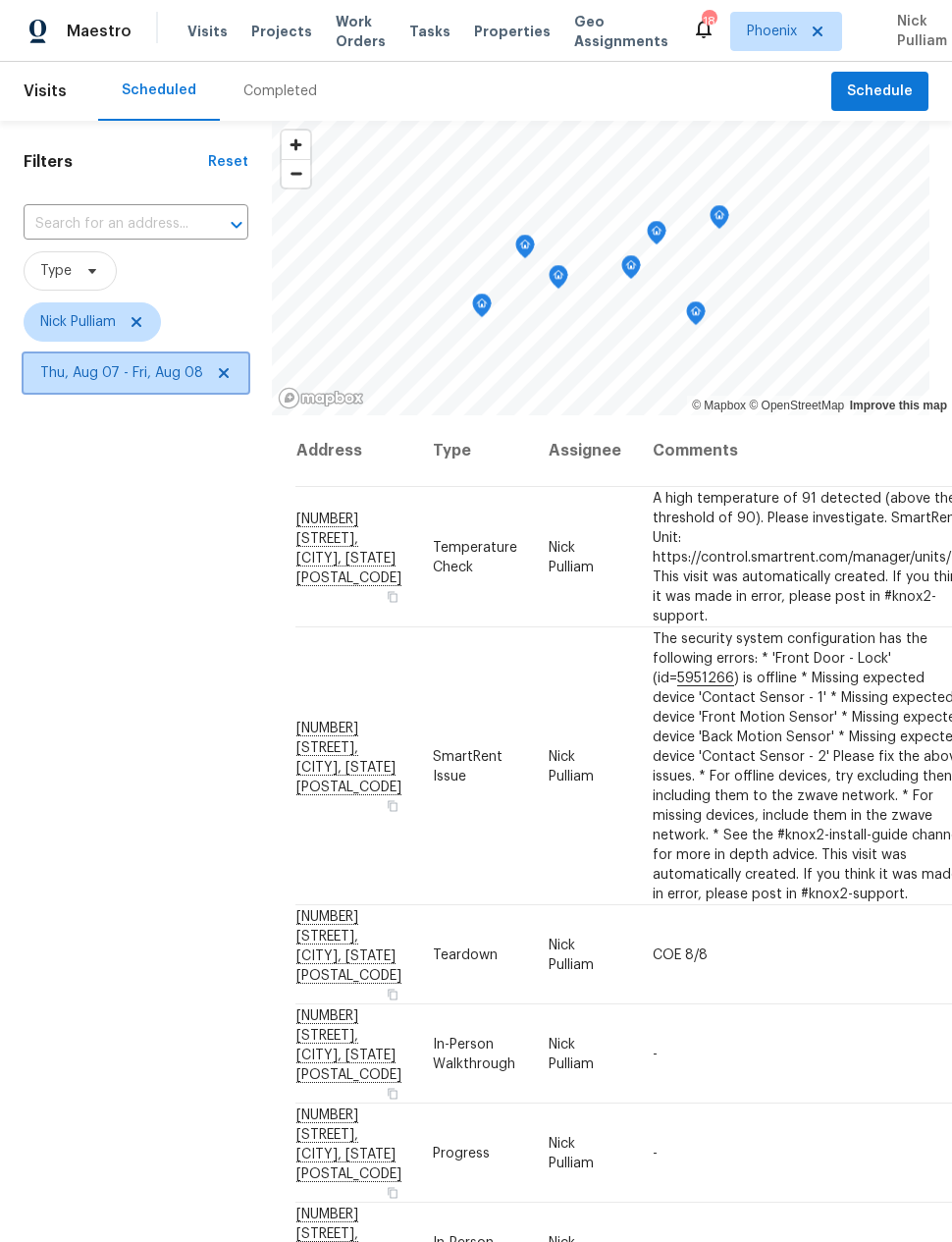 click on "Thu, Aug 07 - Fri, Aug 08" at bounding box center [122, 373] 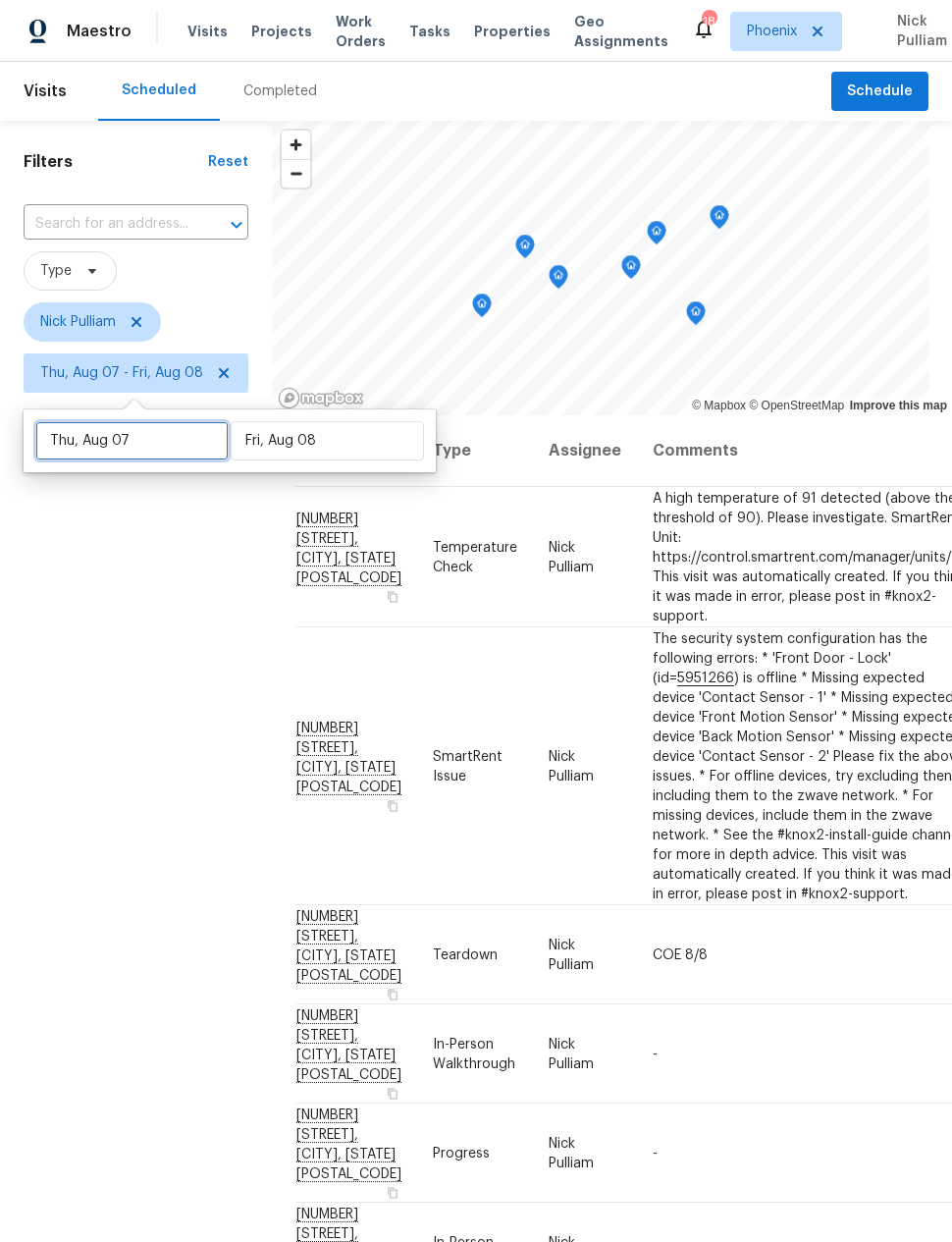 click on "Thu, Aug 07" at bounding box center [132, 441] 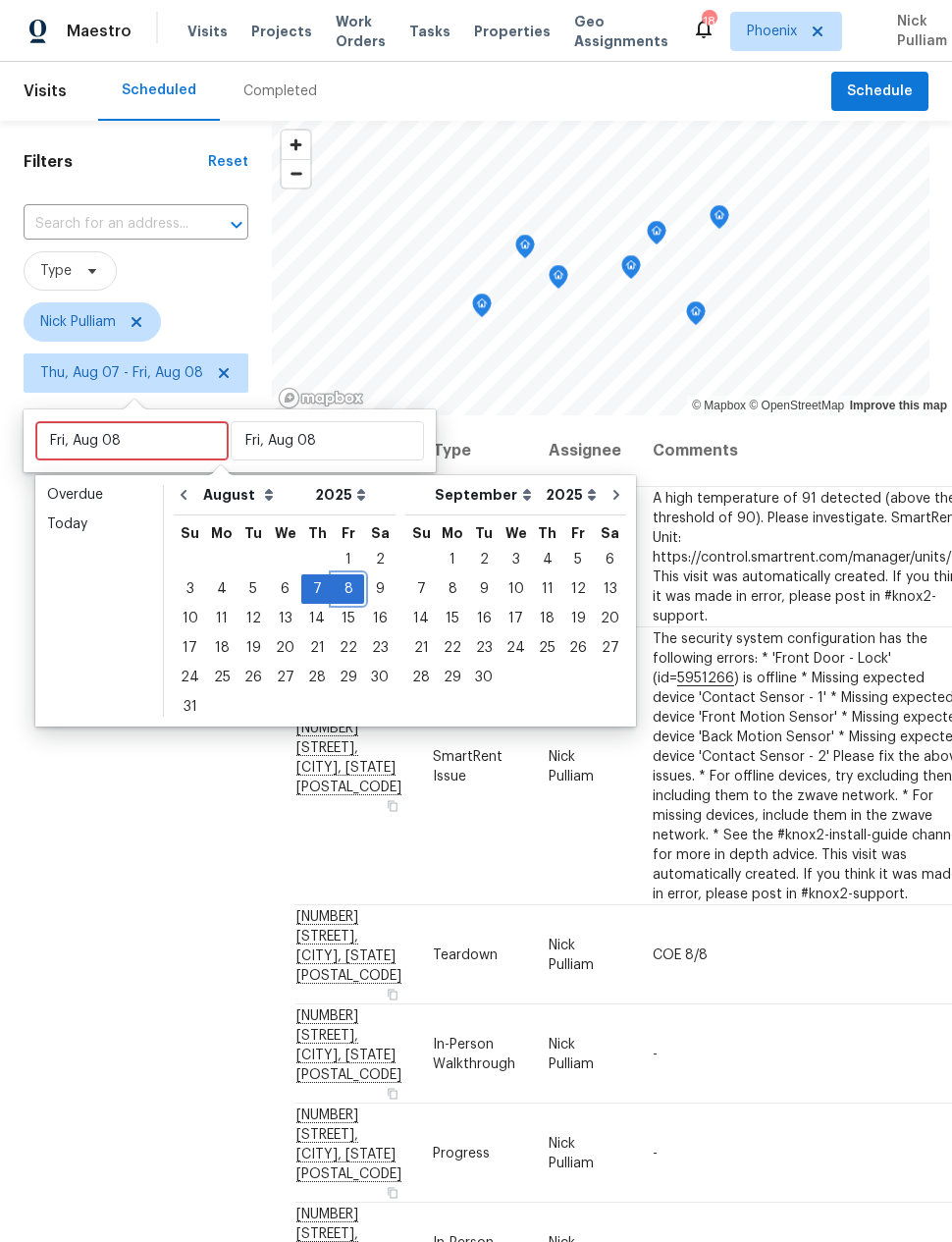 click on "8" at bounding box center [348, 589] 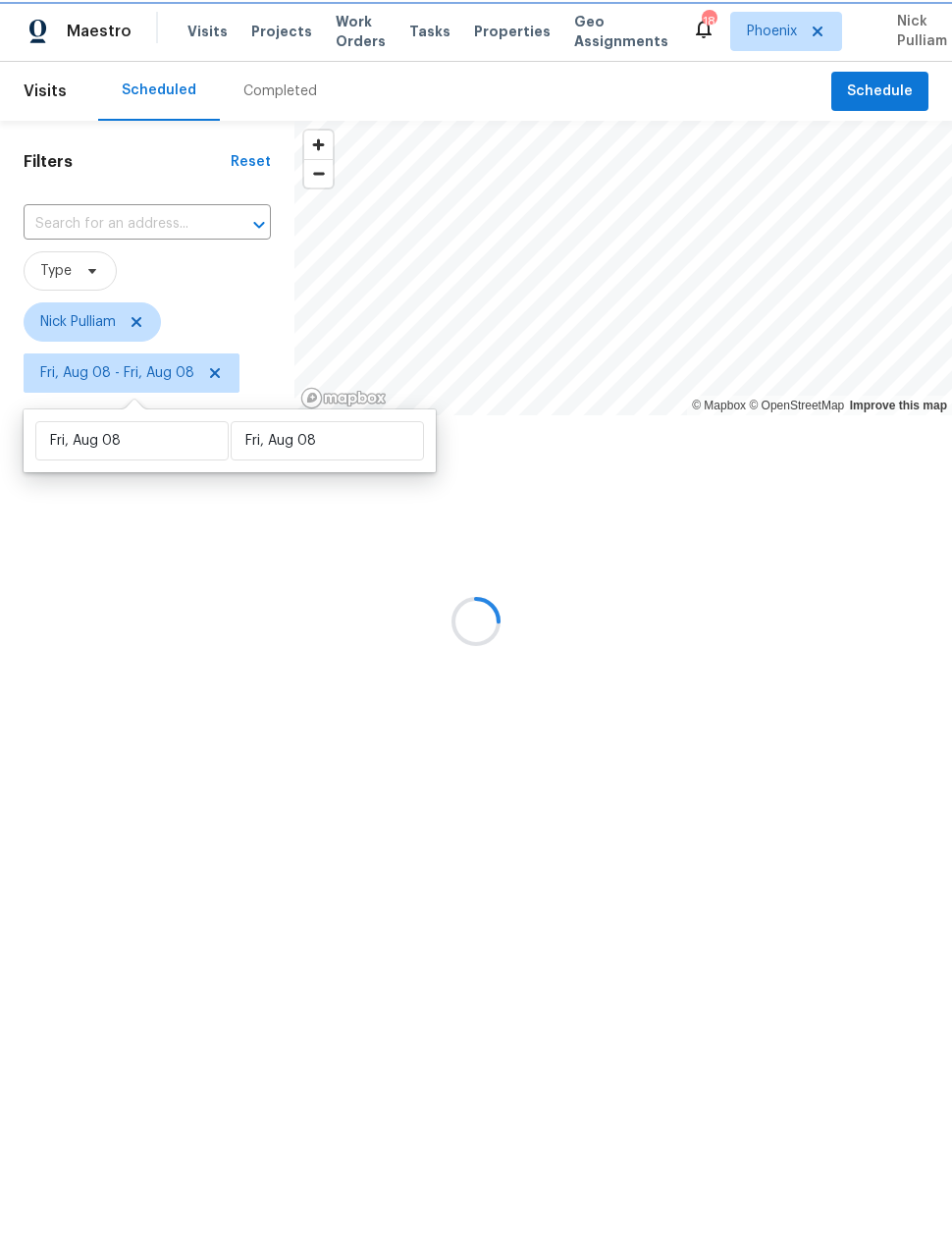 scroll, scrollTop: 0, scrollLeft: 0, axis: both 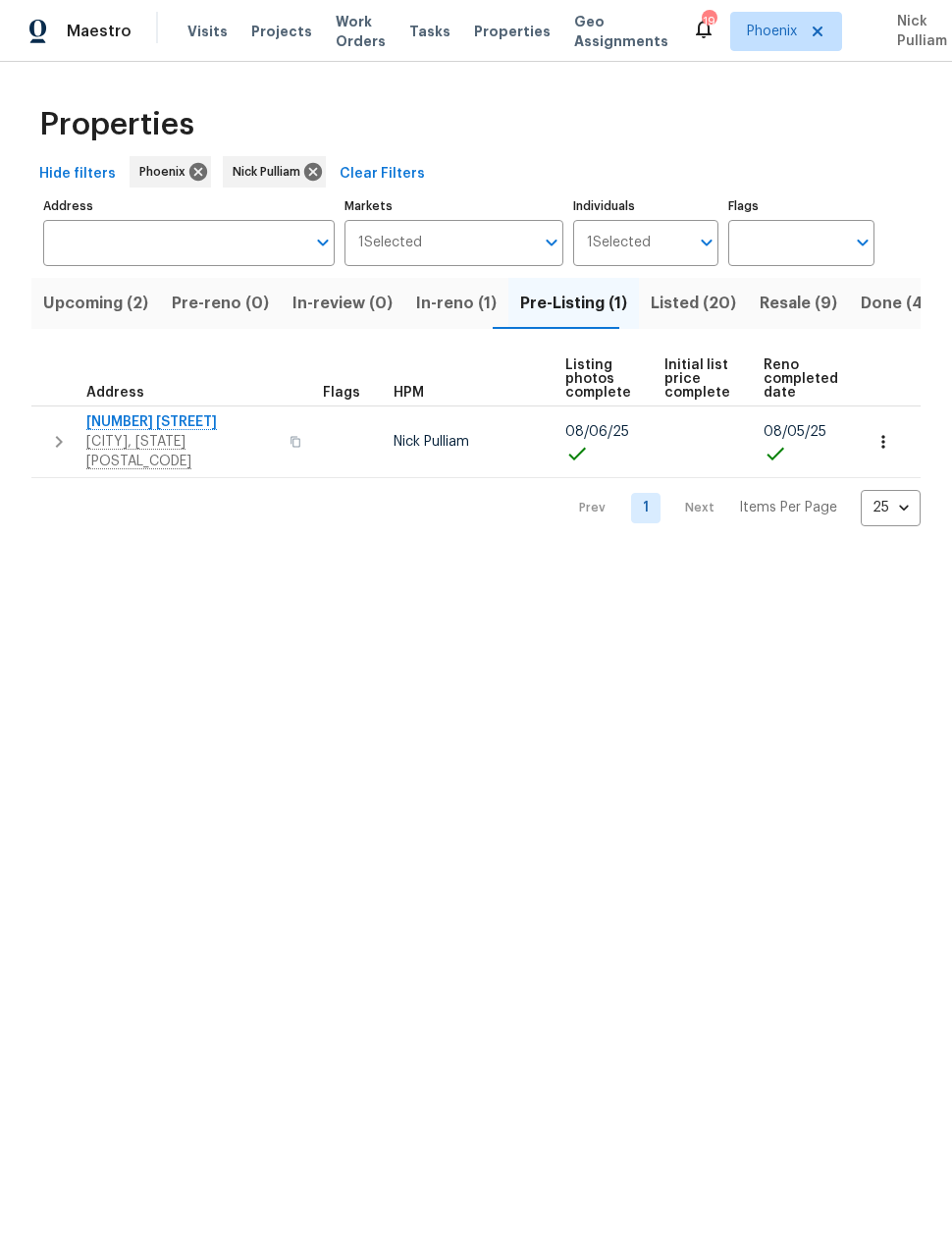 click on "[NUMBER] [STREET]" at bounding box center [182, 422] 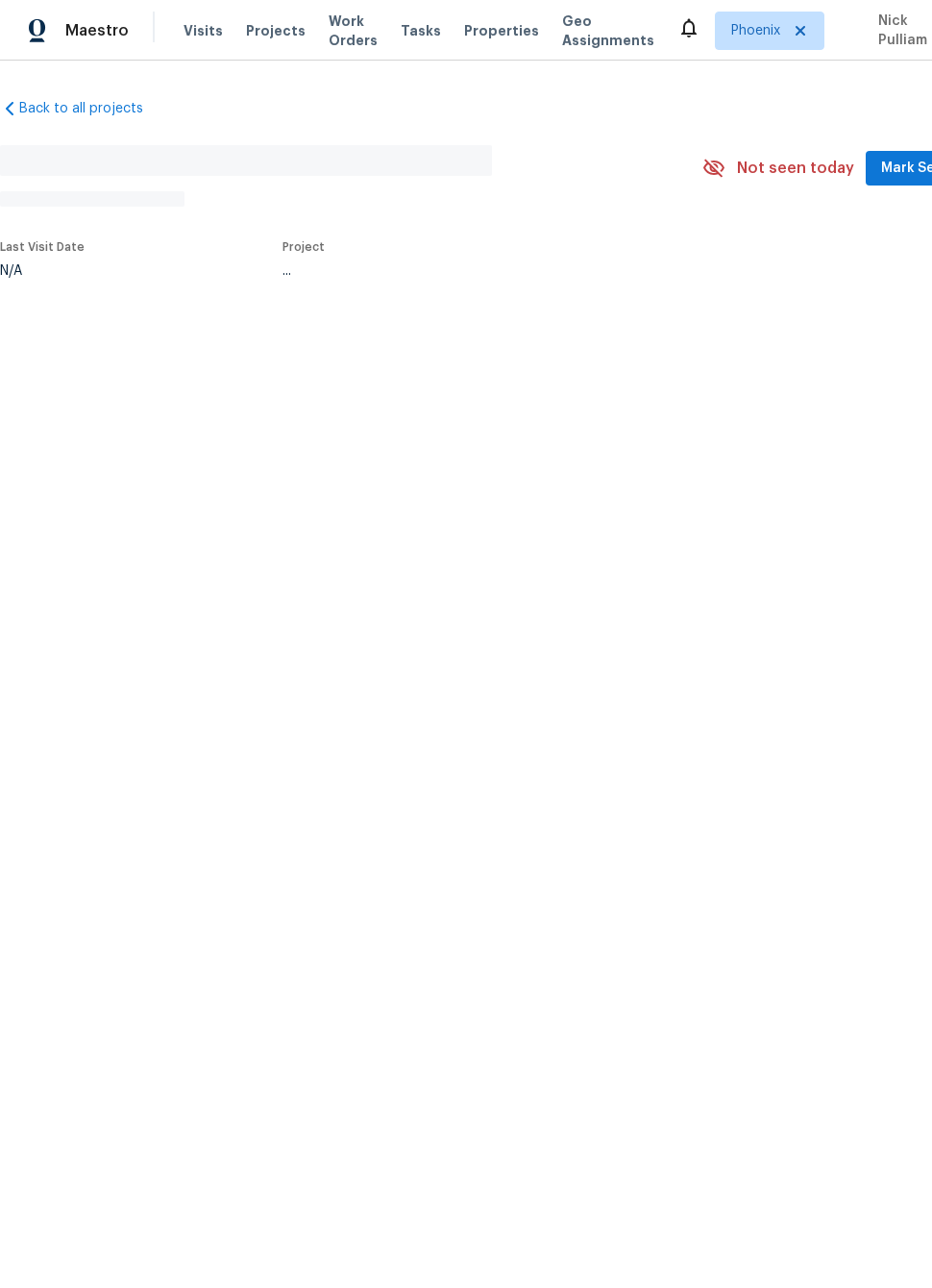 scroll, scrollTop: 0, scrollLeft: 0, axis: both 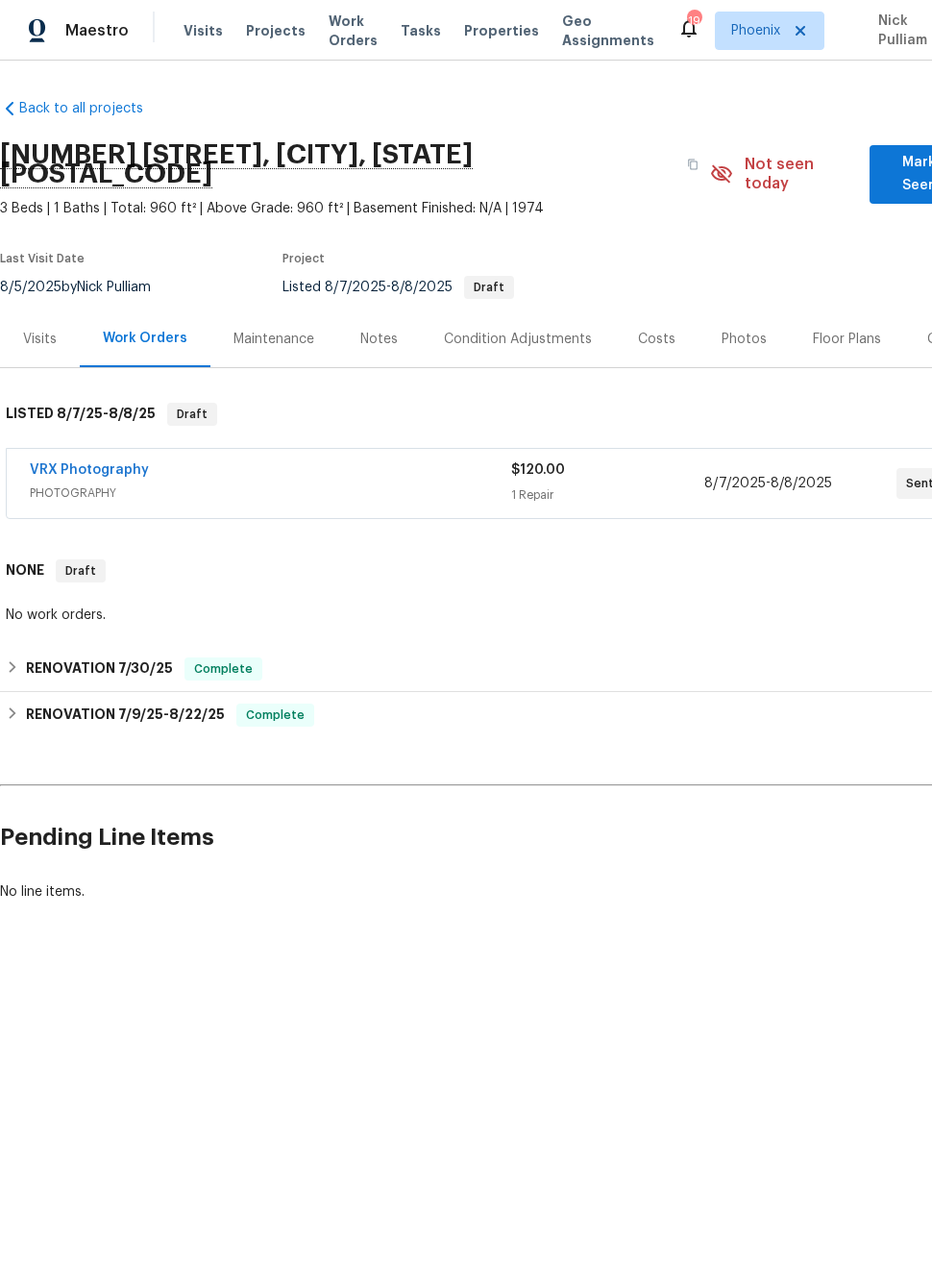 click on "Photos" at bounding box center [744, 339] 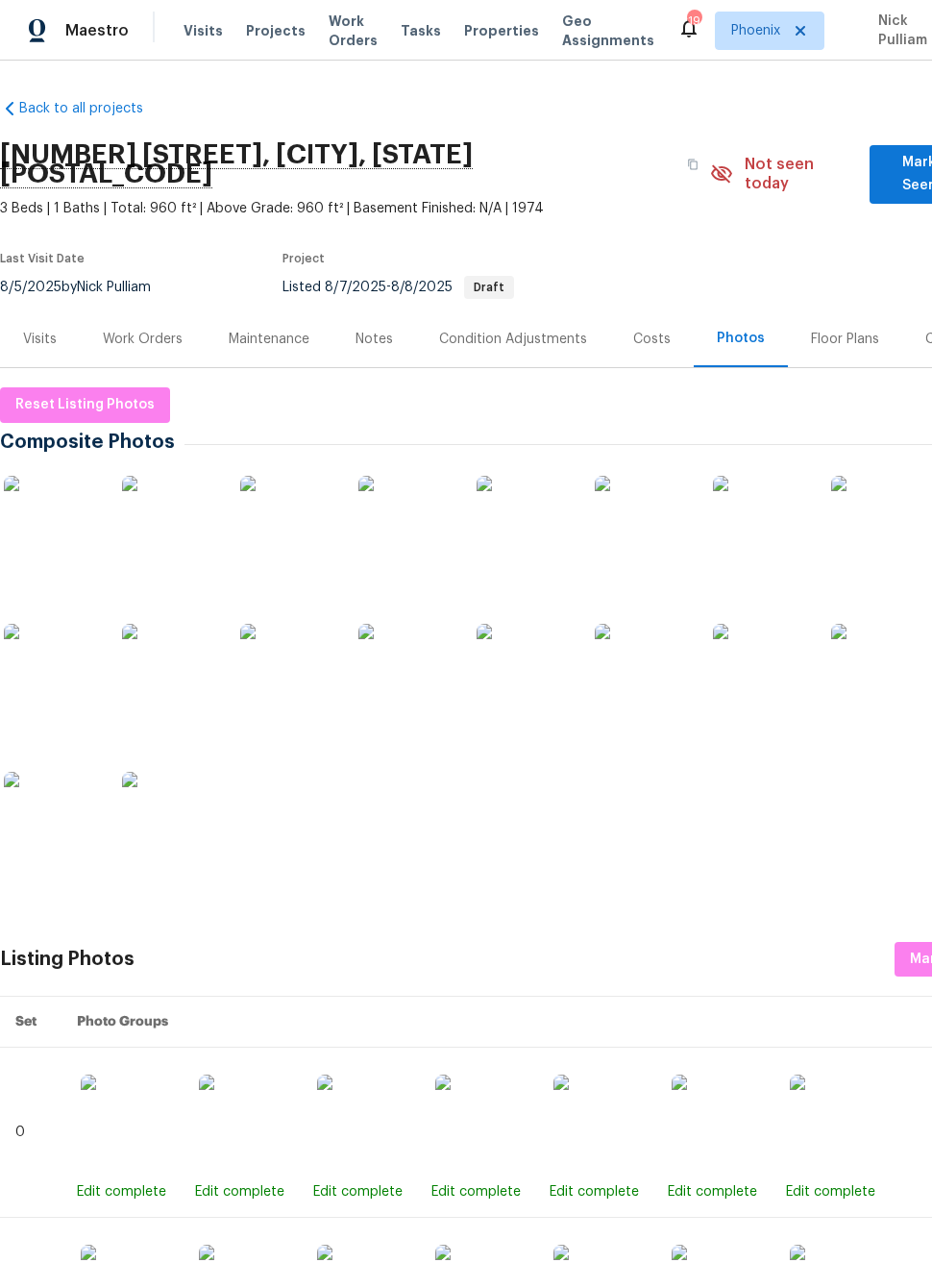 click at bounding box center [52, 524] 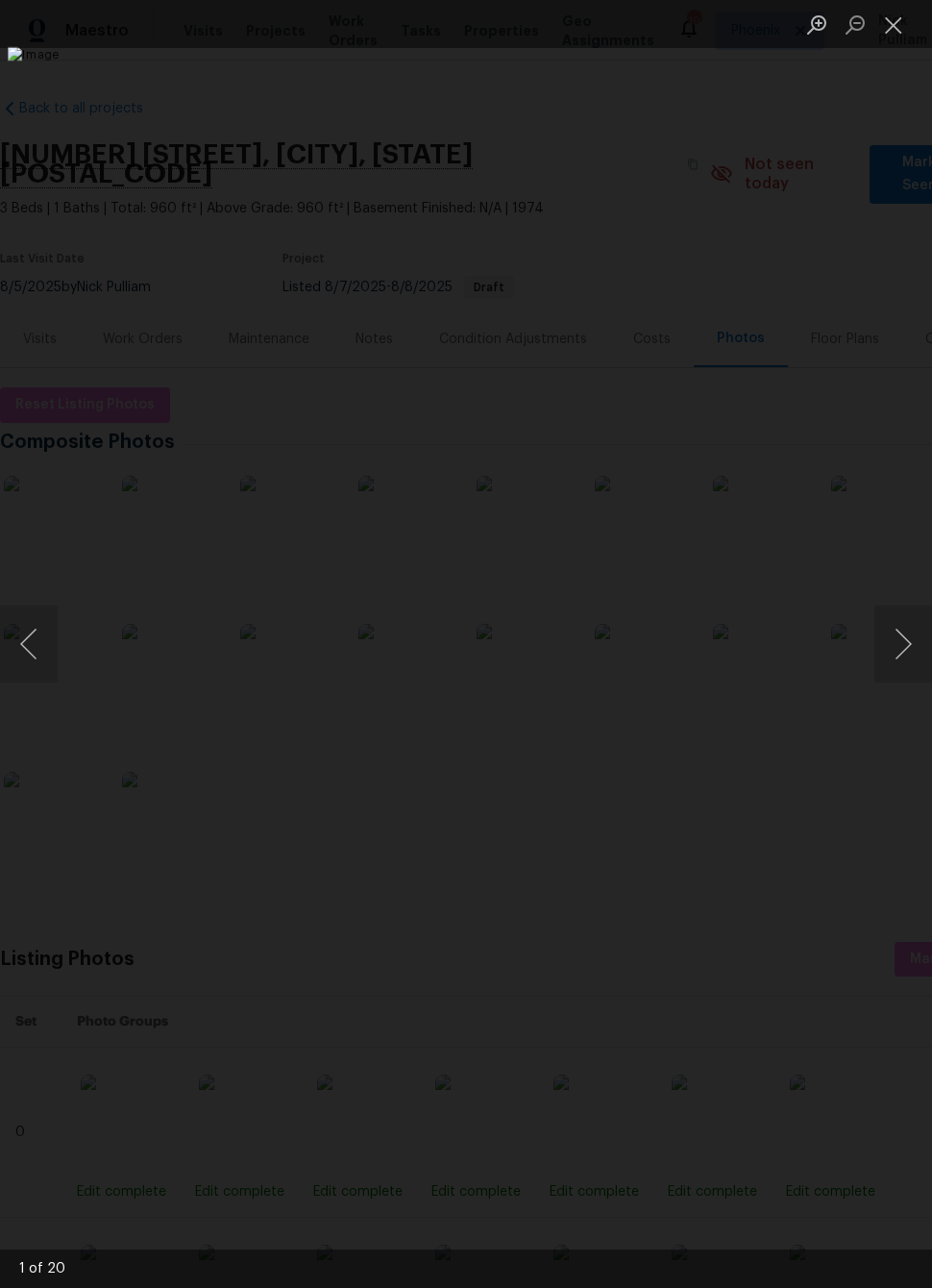 click at bounding box center (903, 644) 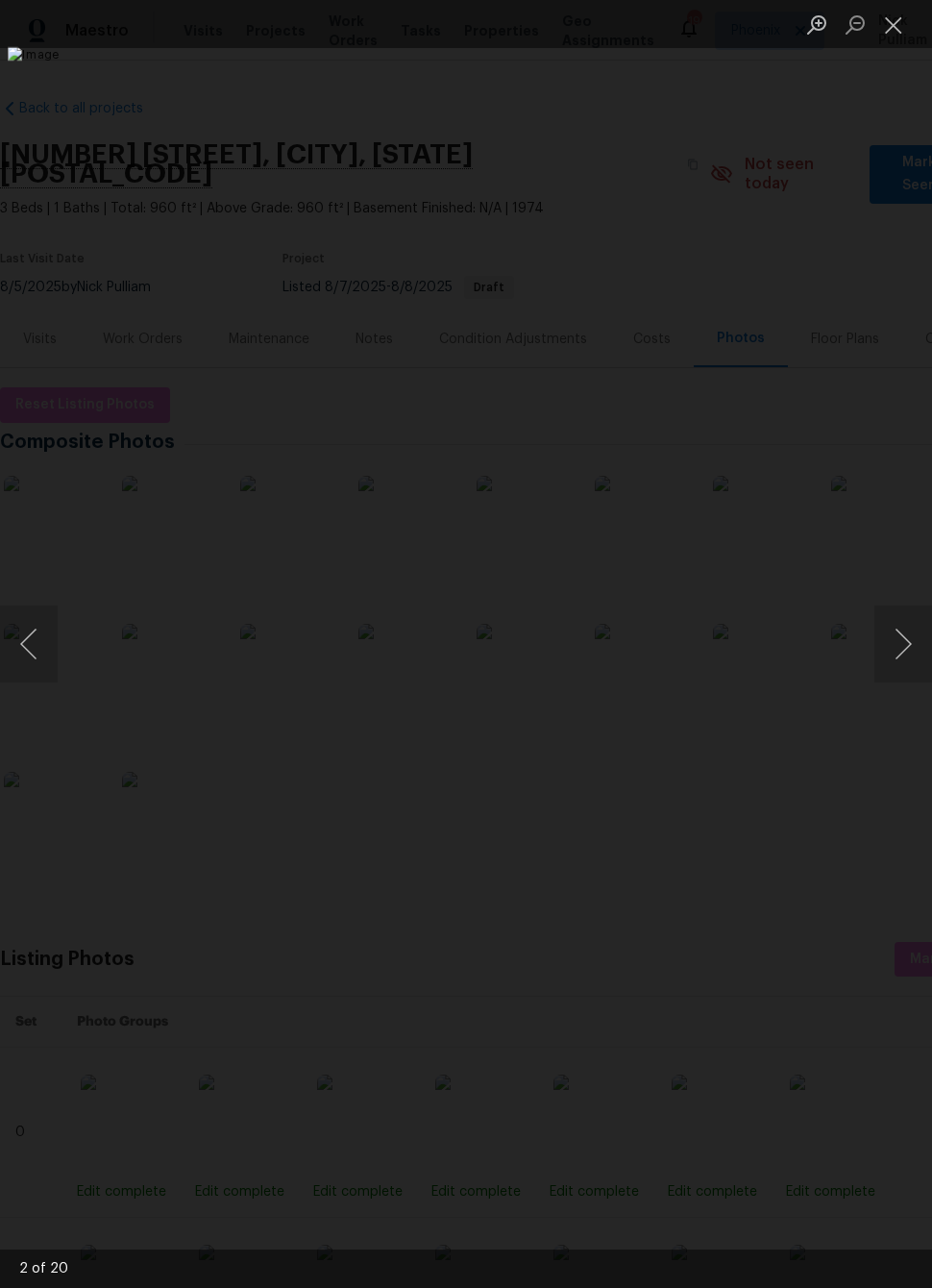 click at bounding box center (903, 644) 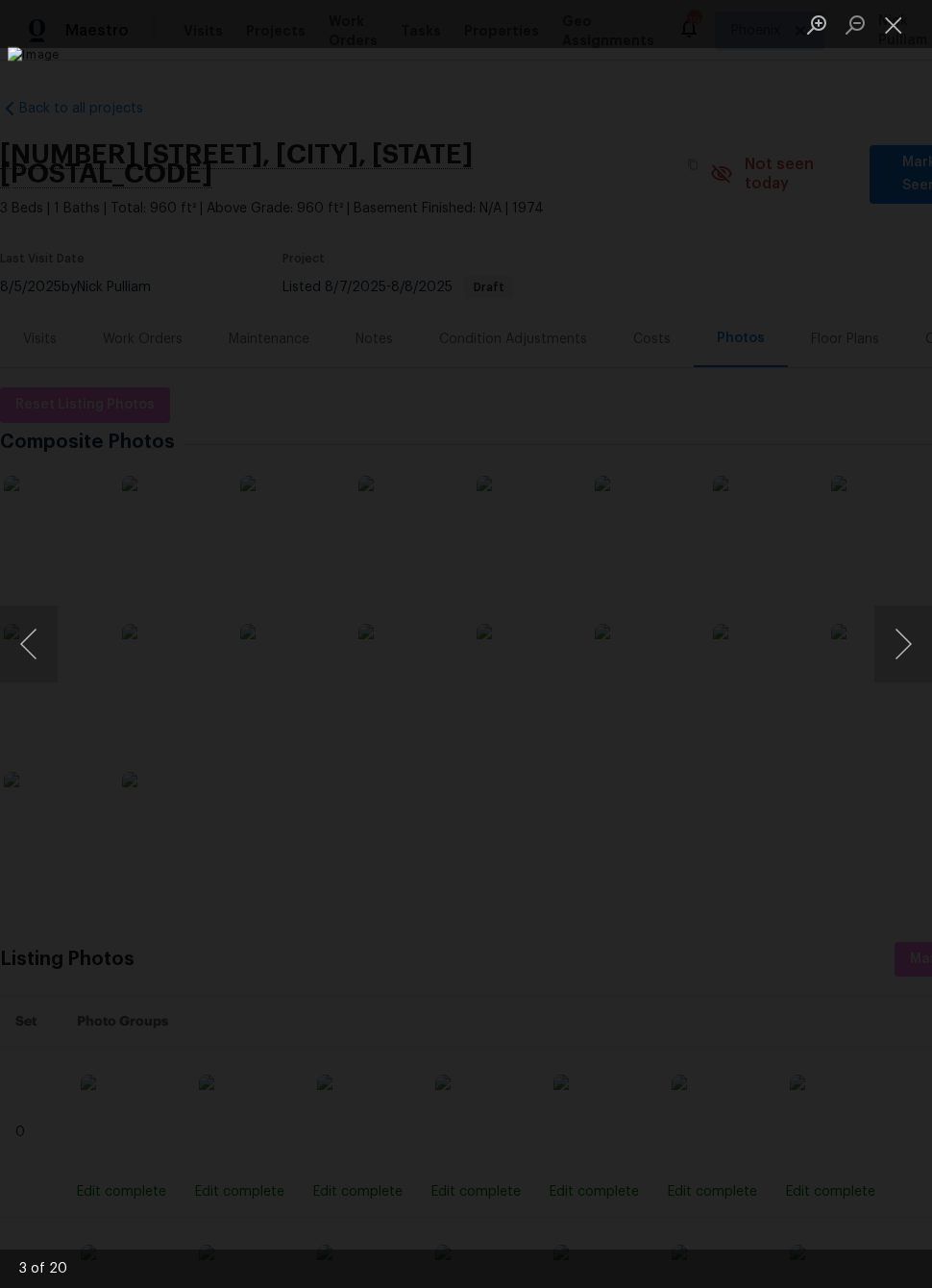 click at bounding box center (903, 644) 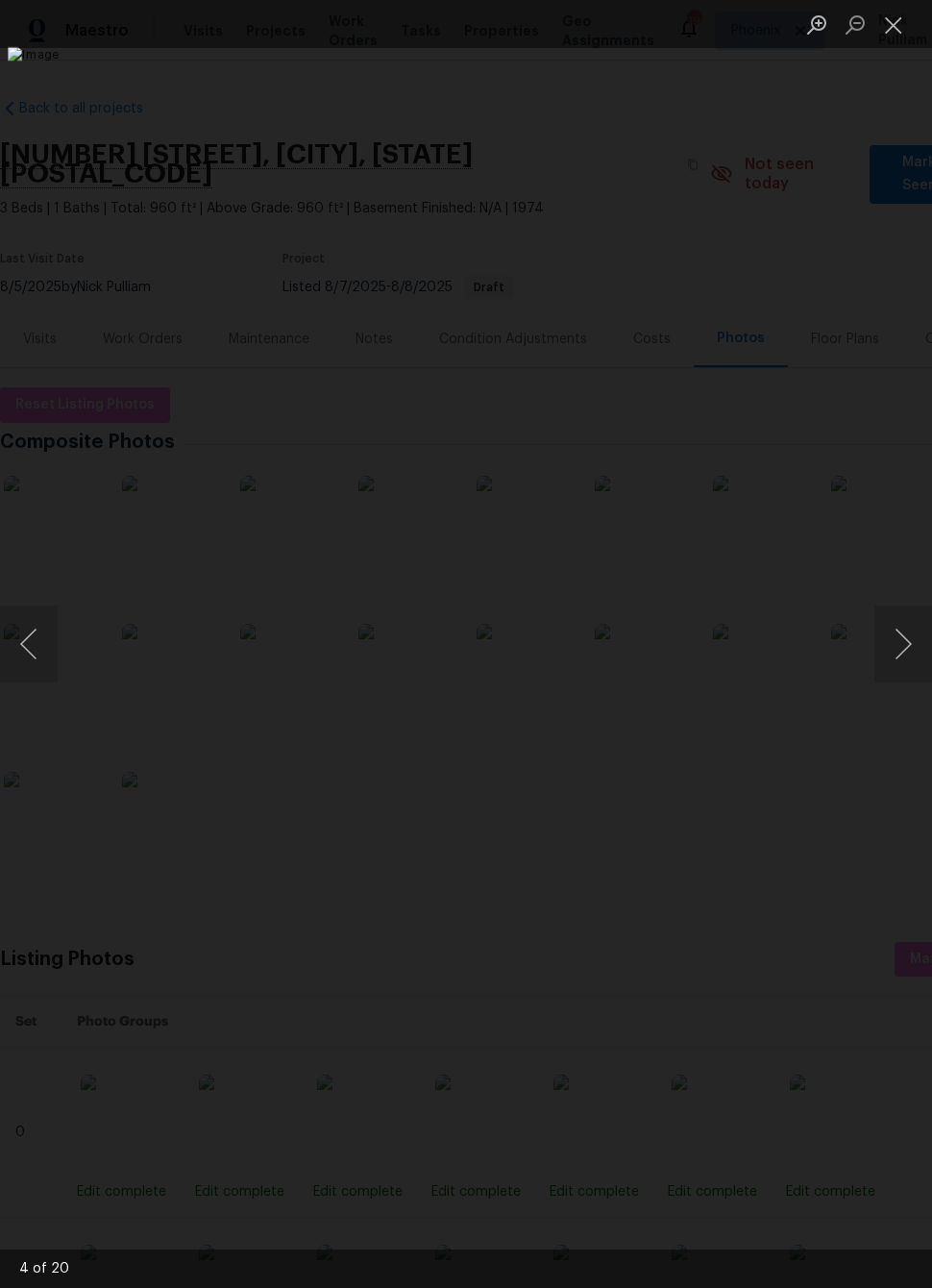 click at bounding box center (903, 644) 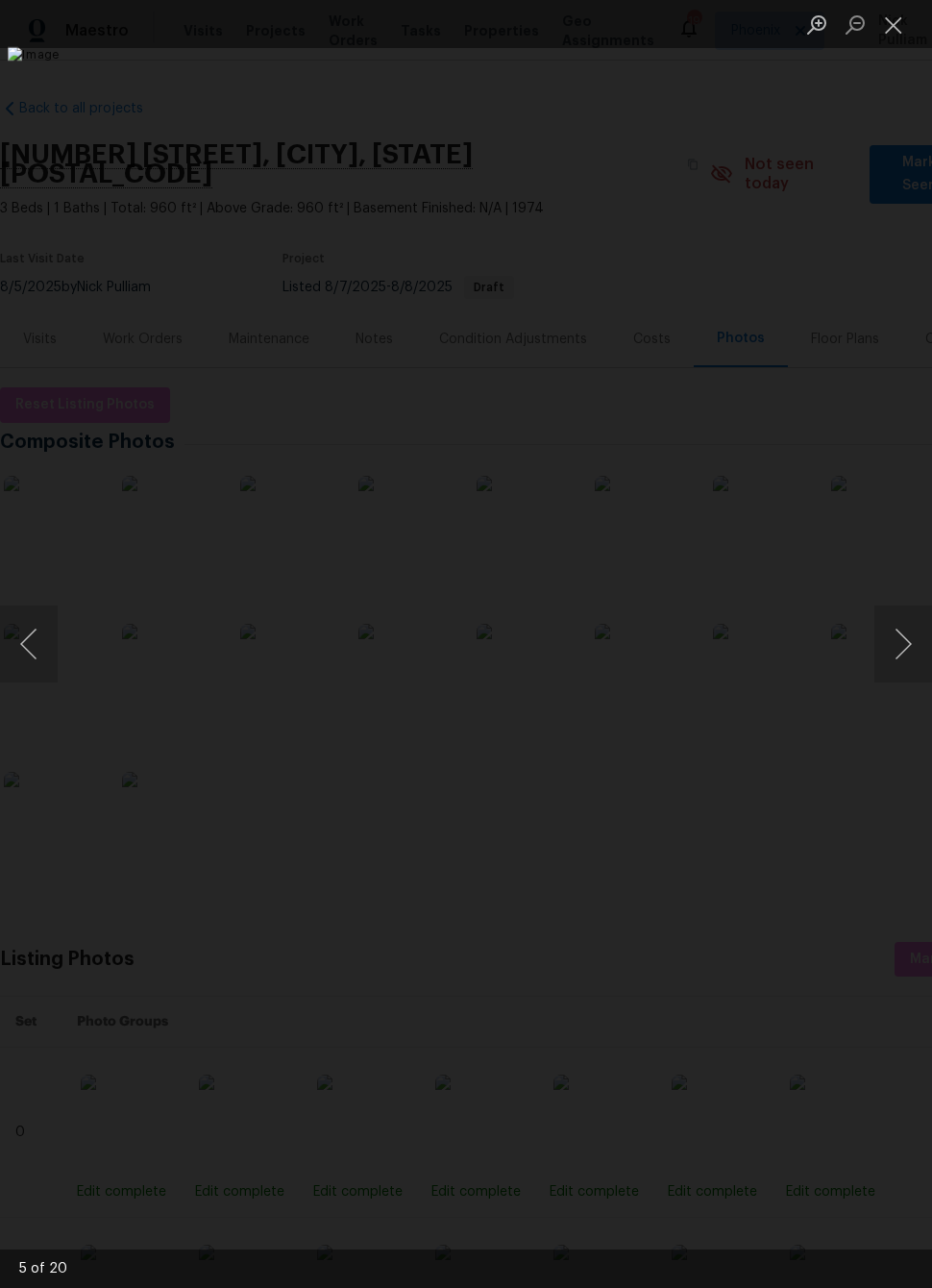click at bounding box center (903, 644) 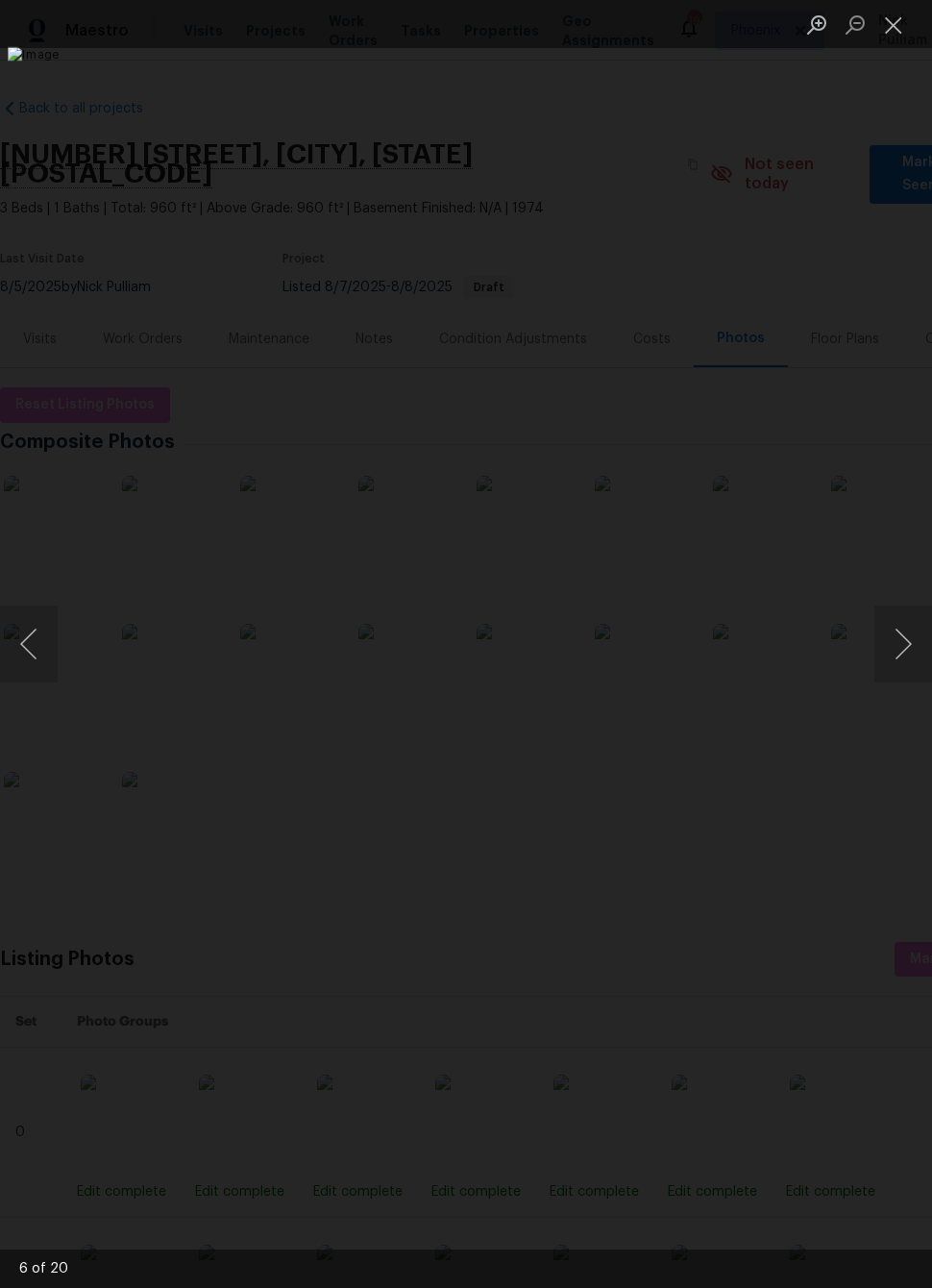 click at bounding box center [903, 644] 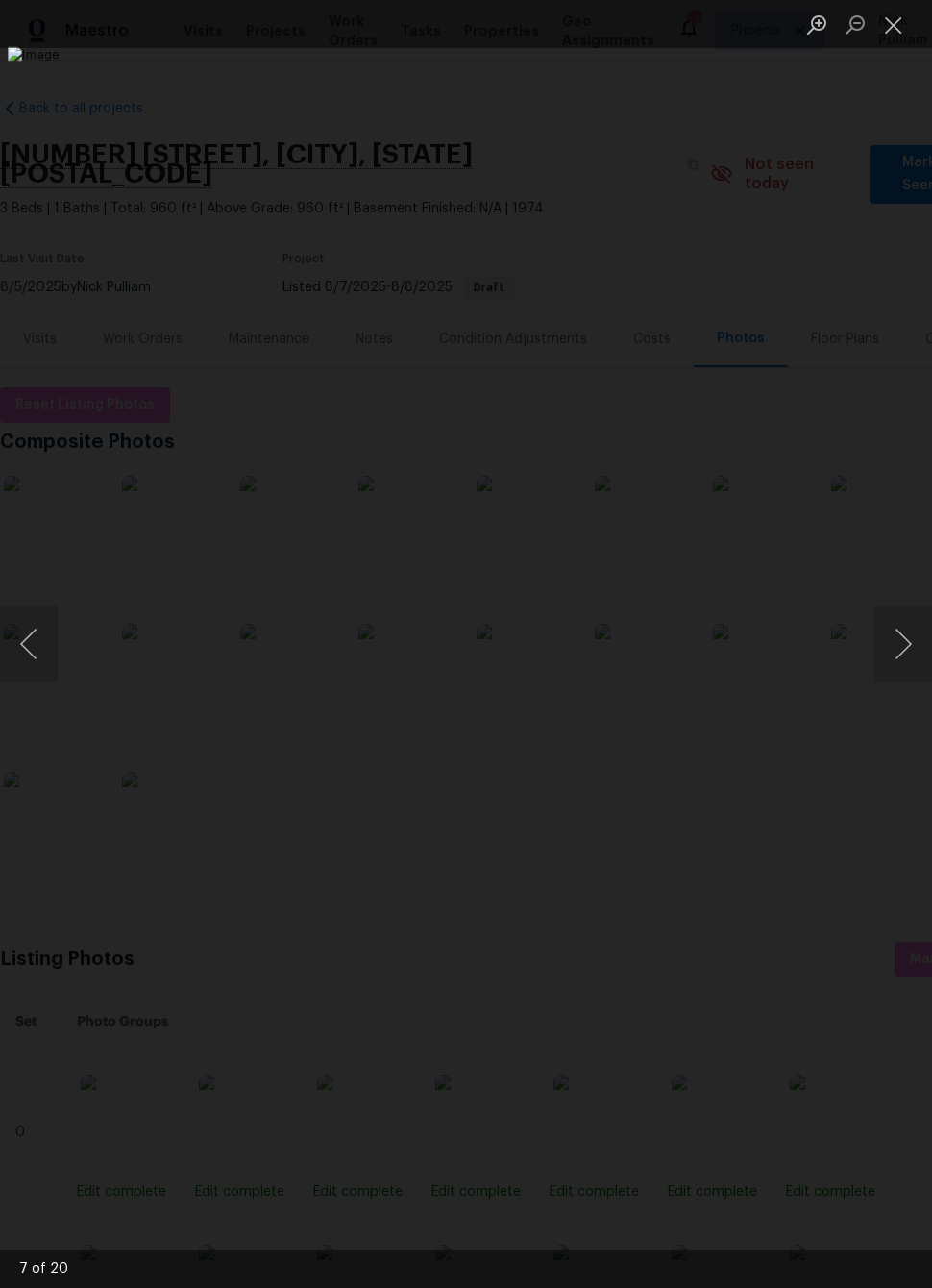 click at bounding box center [903, 644] 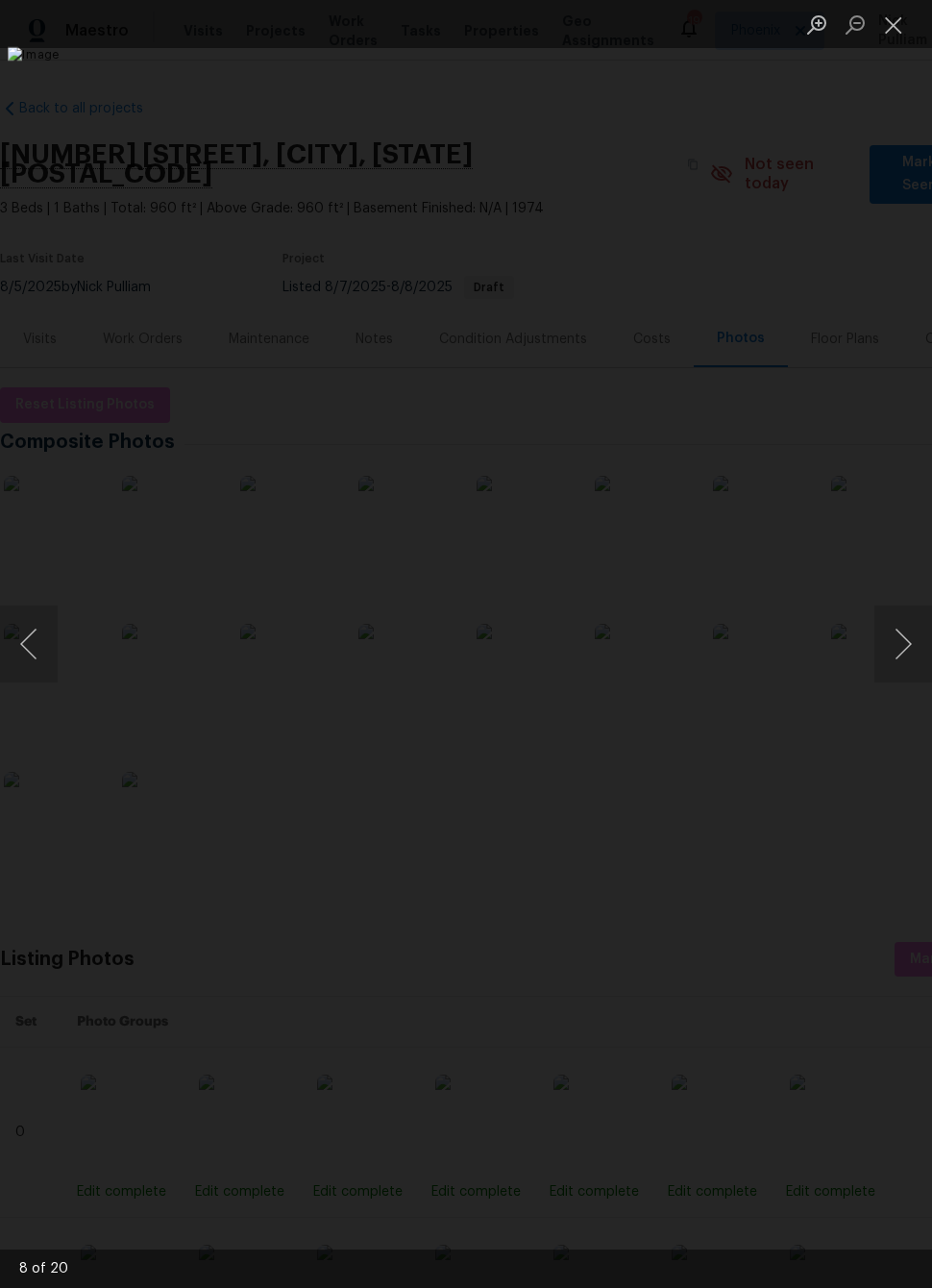 click at bounding box center (903, 644) 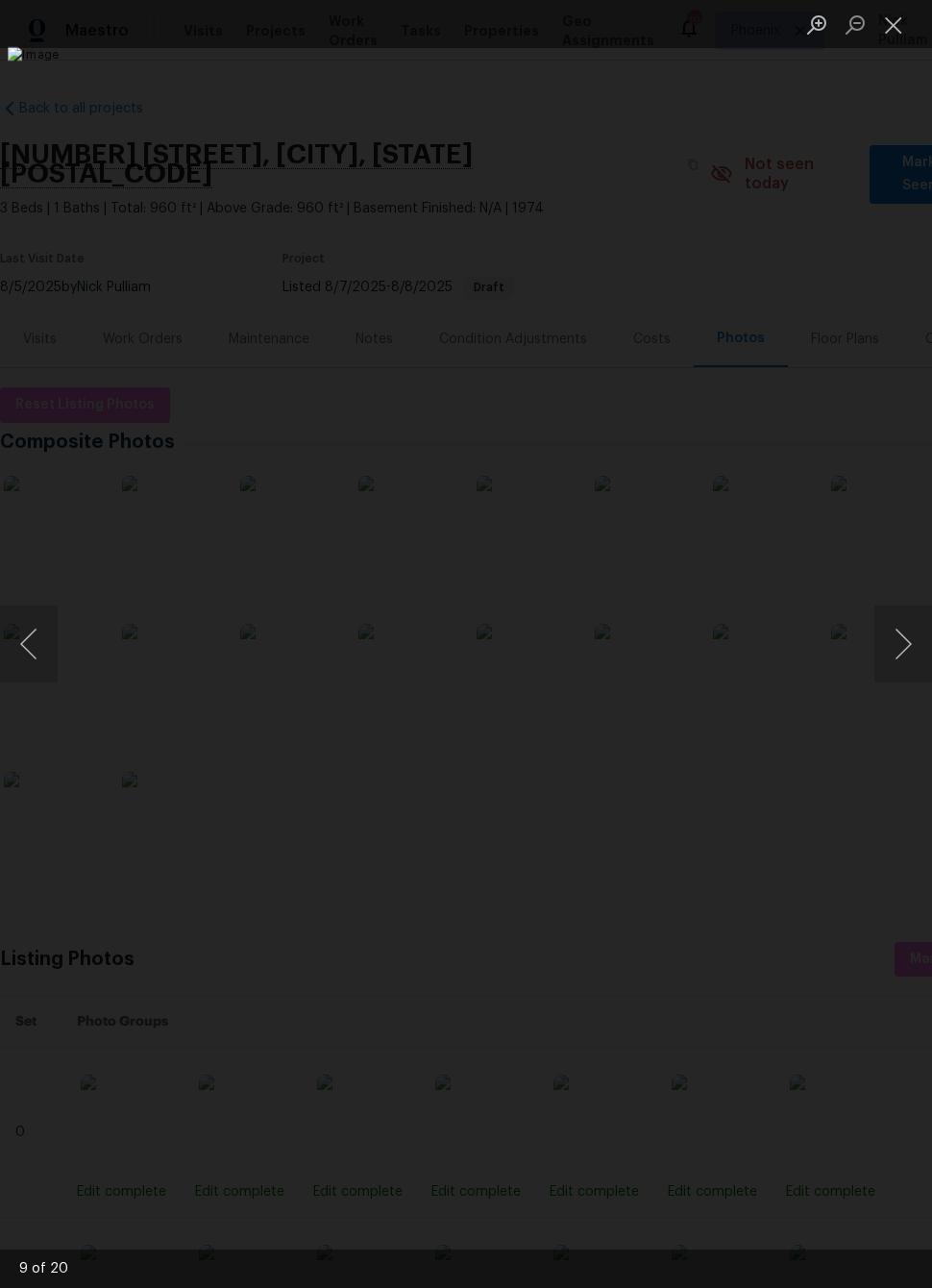 click at bounding box center [903, 644] 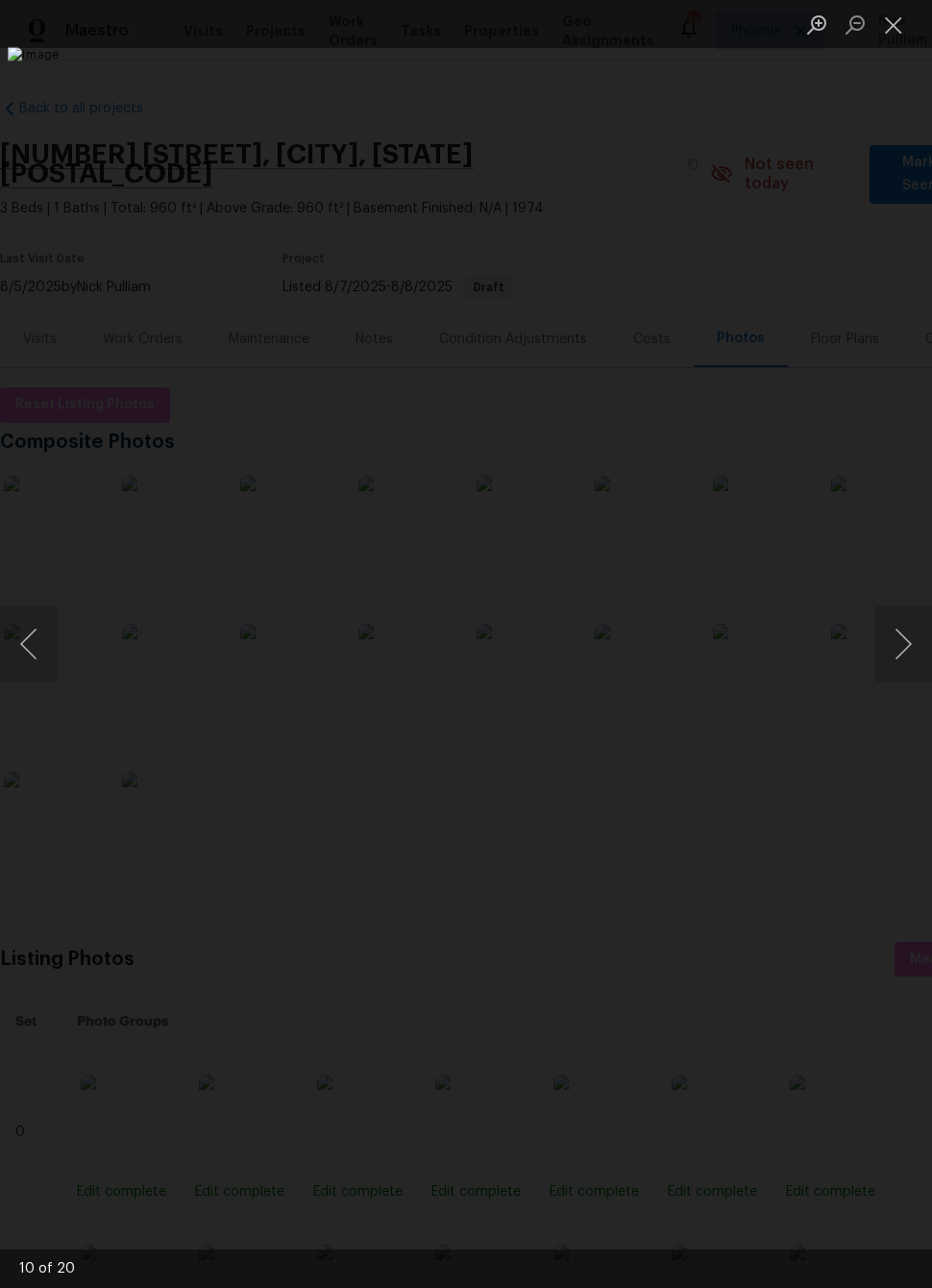 click at bounding box center (903, 644) 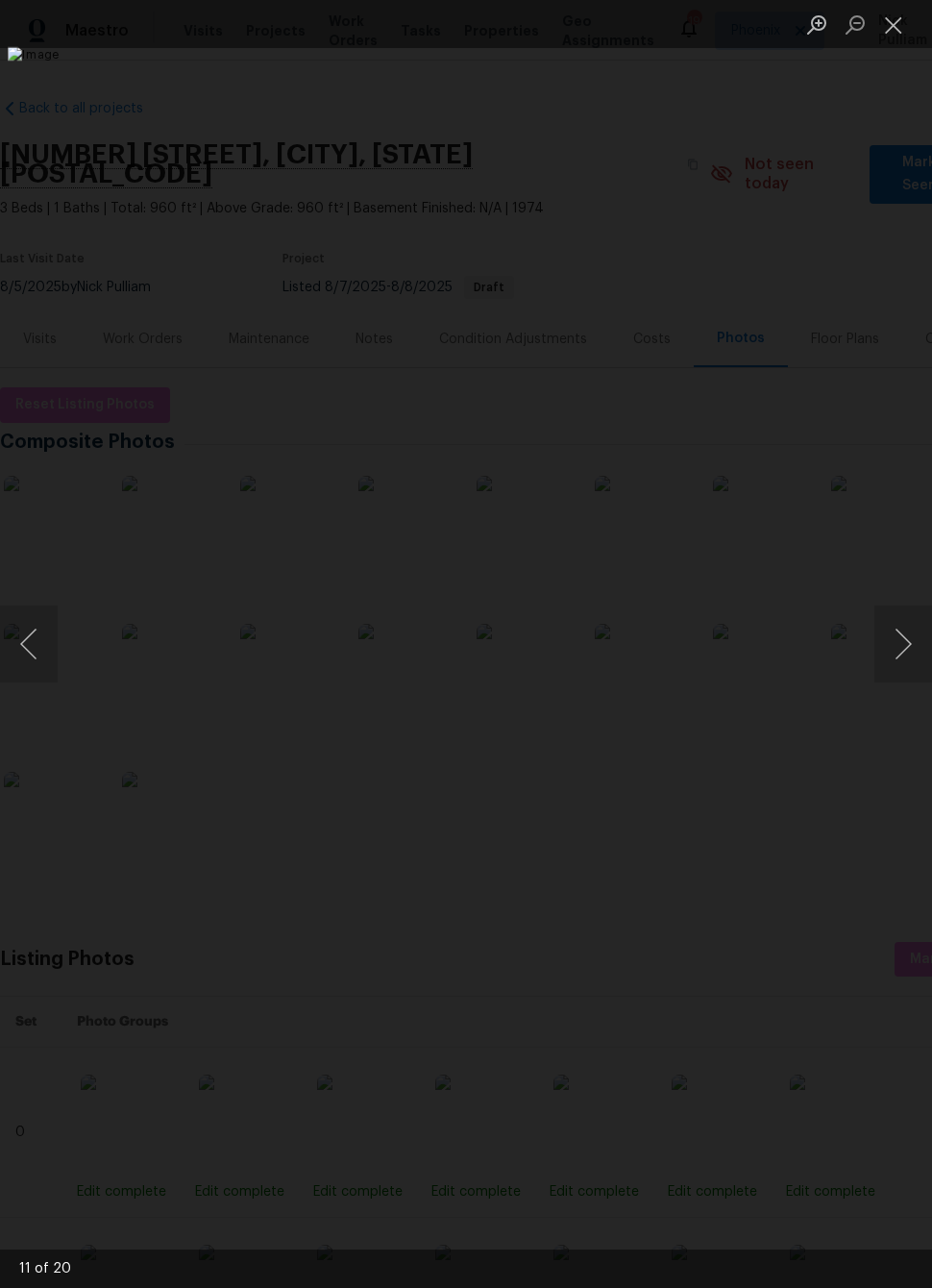 click at bounding box center (903, 644) 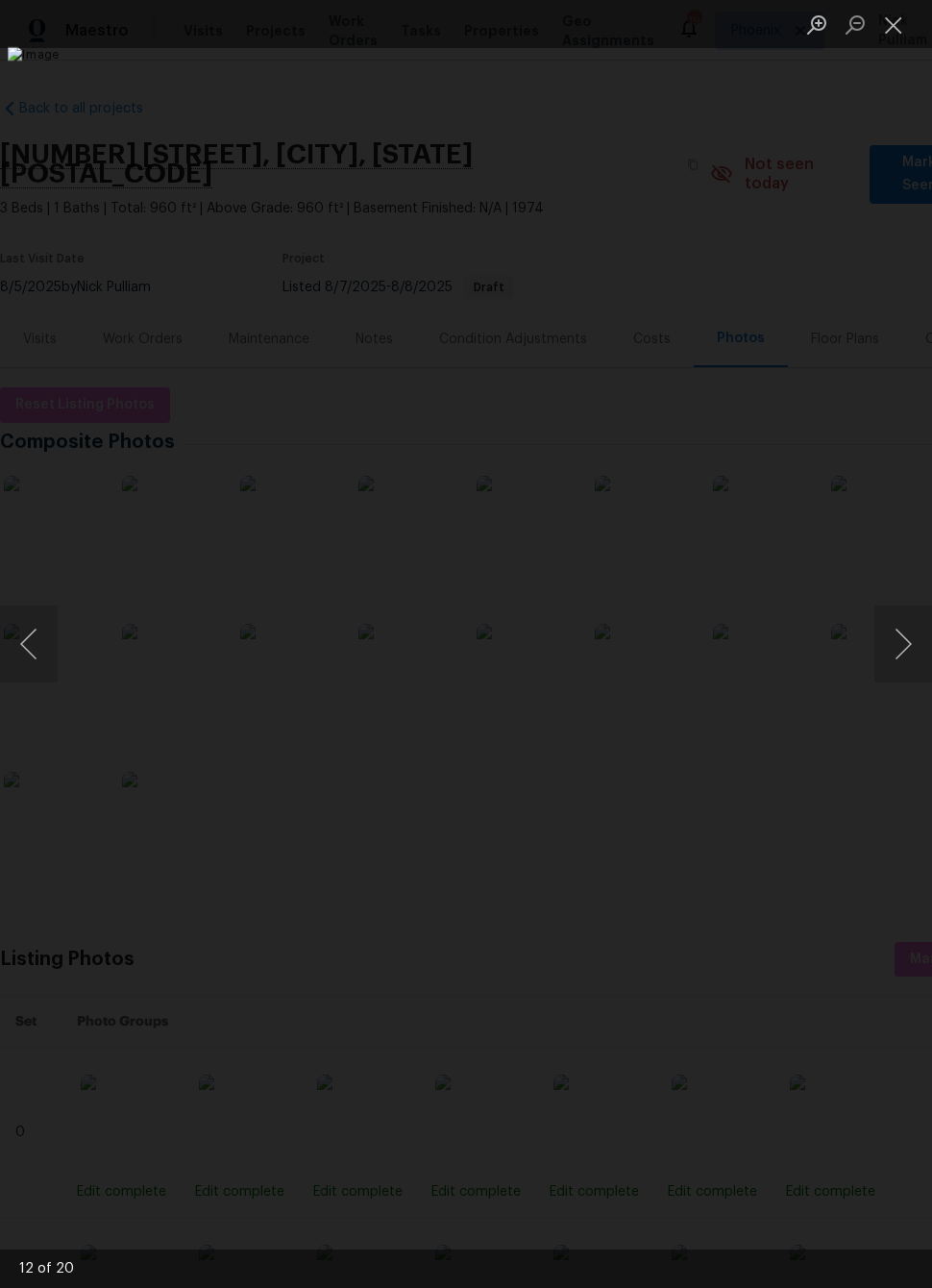 click at bounding box center [903, 644] 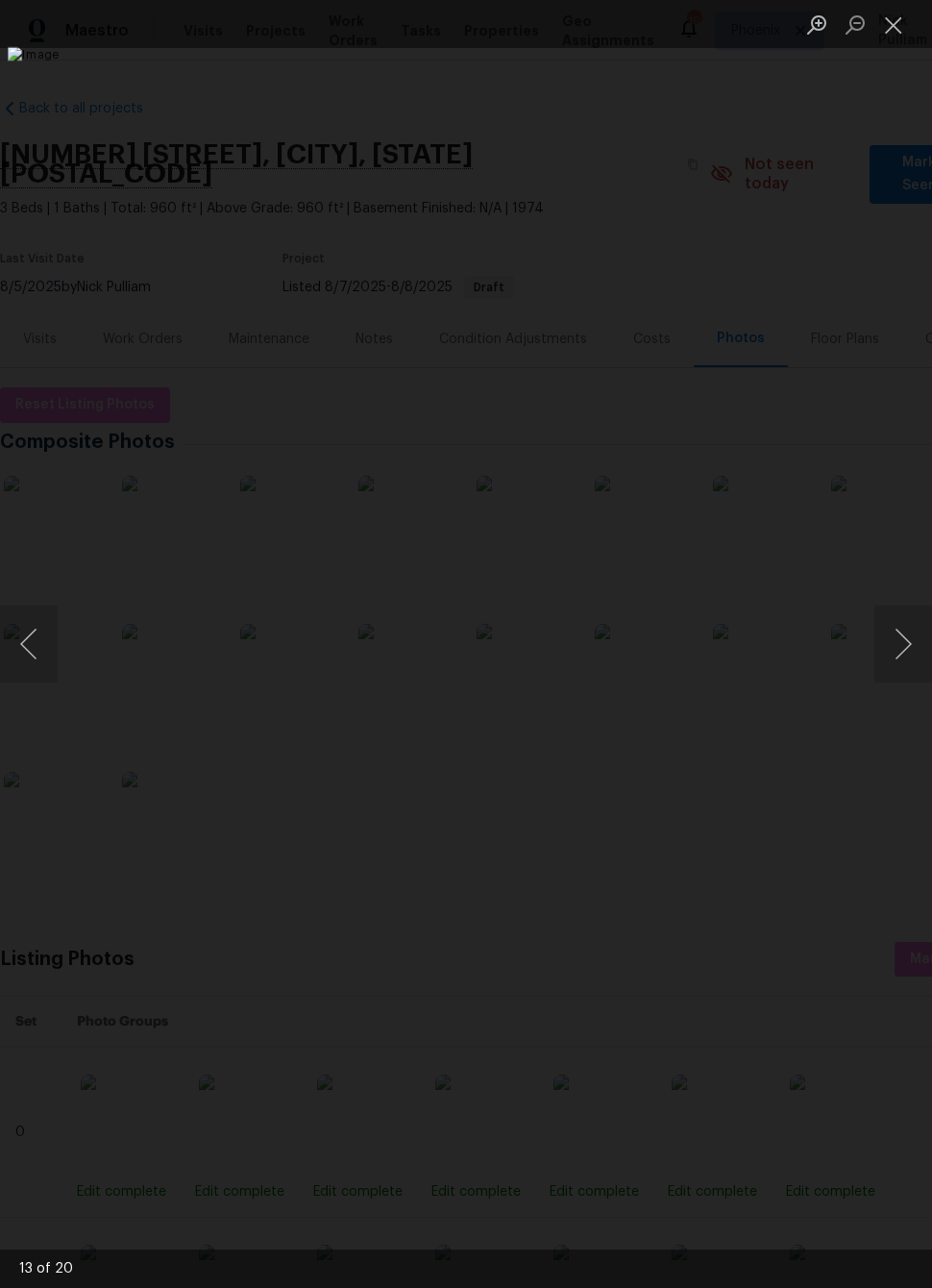 click at bounding box center (903, 644) 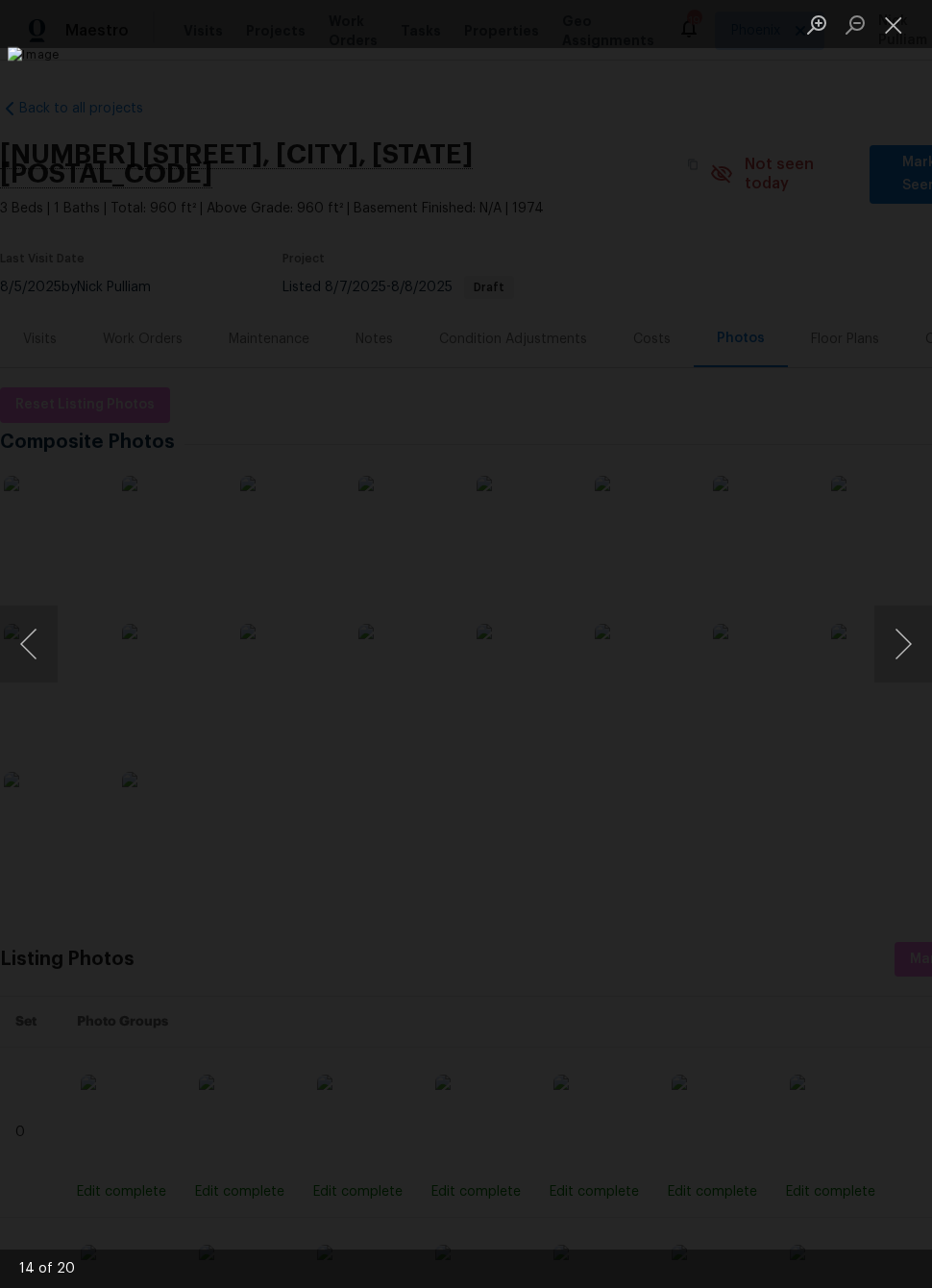 click at bounding box center [903, 644] 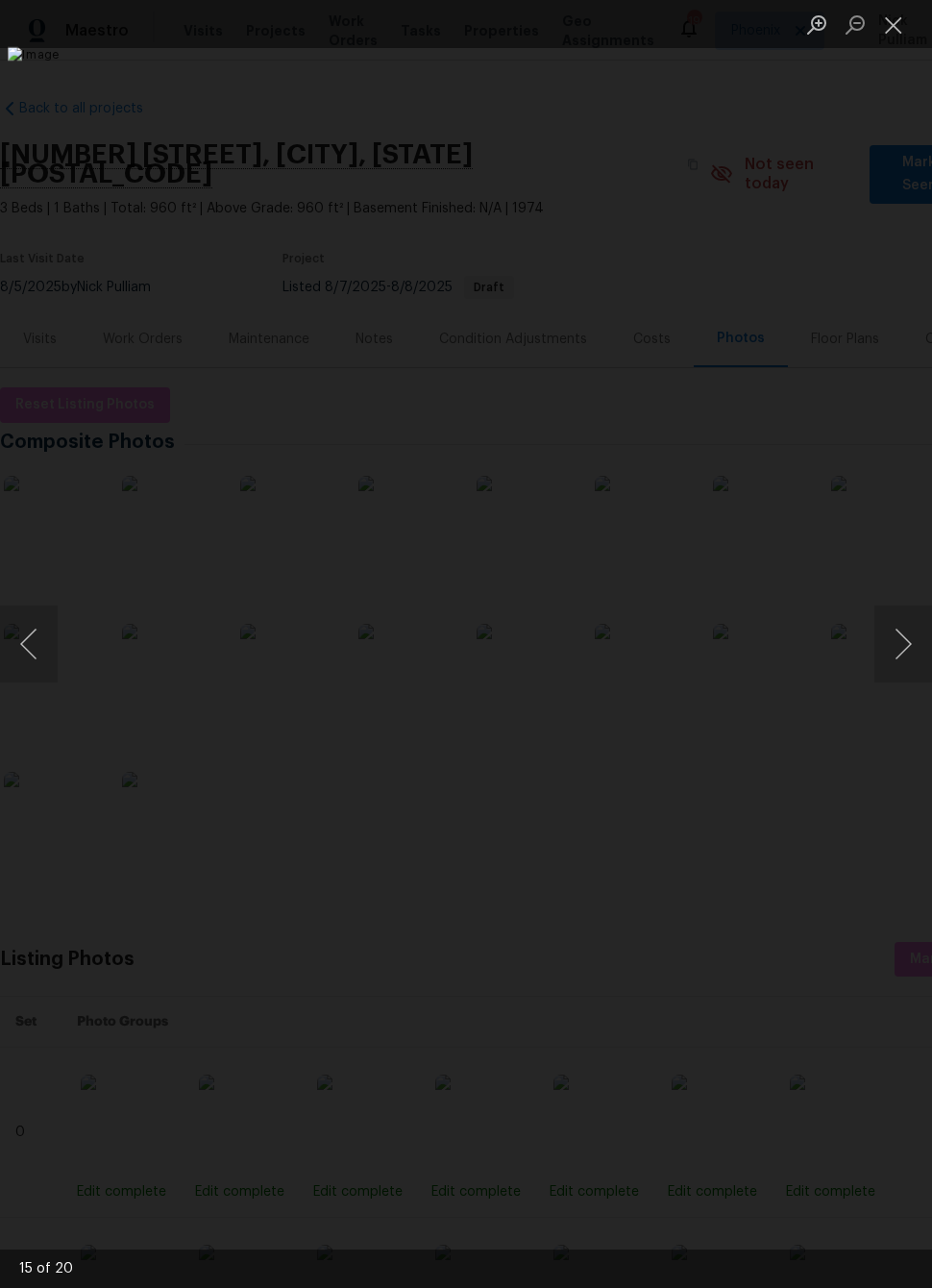click at bounding box center (903, 644) 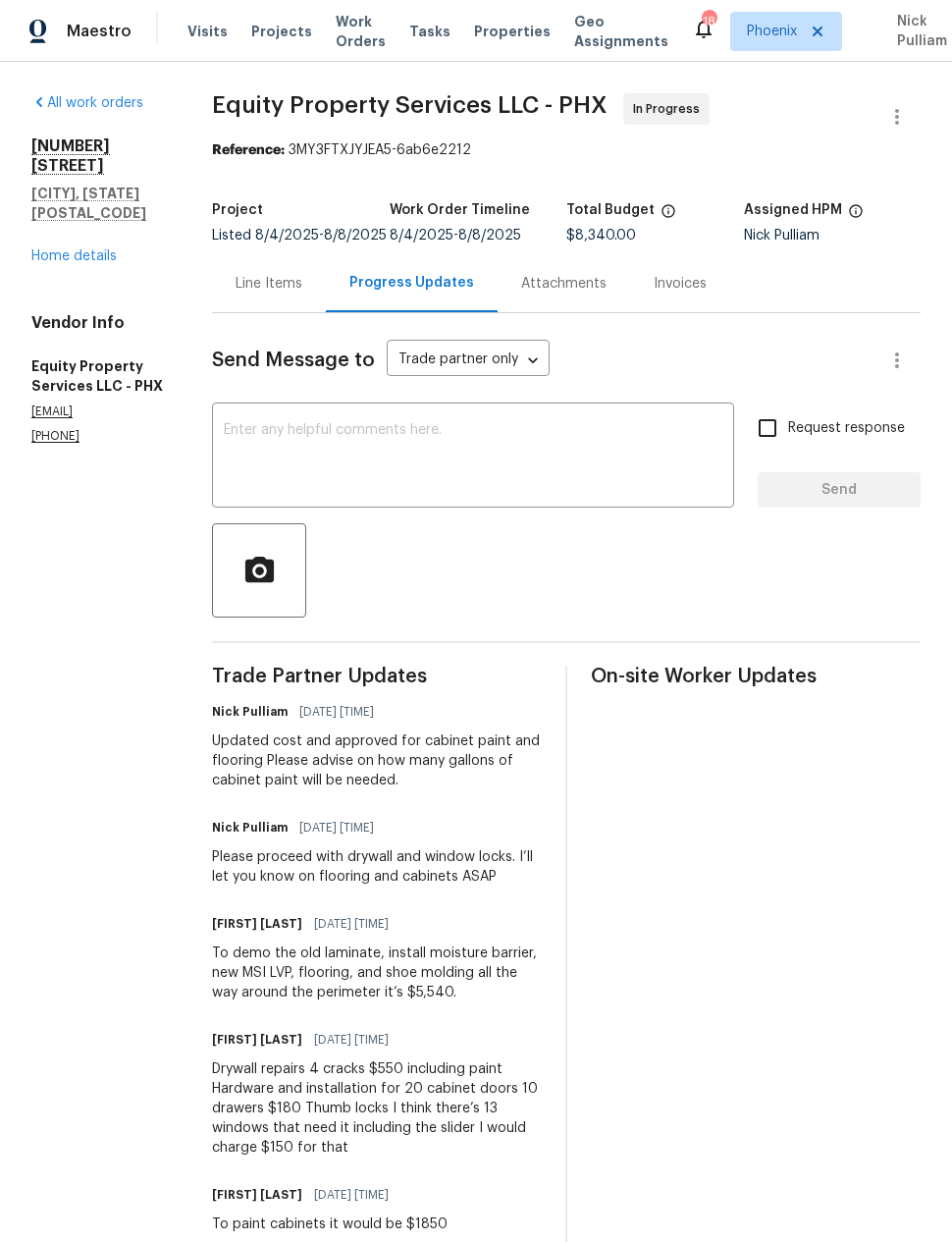 scroll, scrollTop: 0, scrollLeft: 0, axis: both 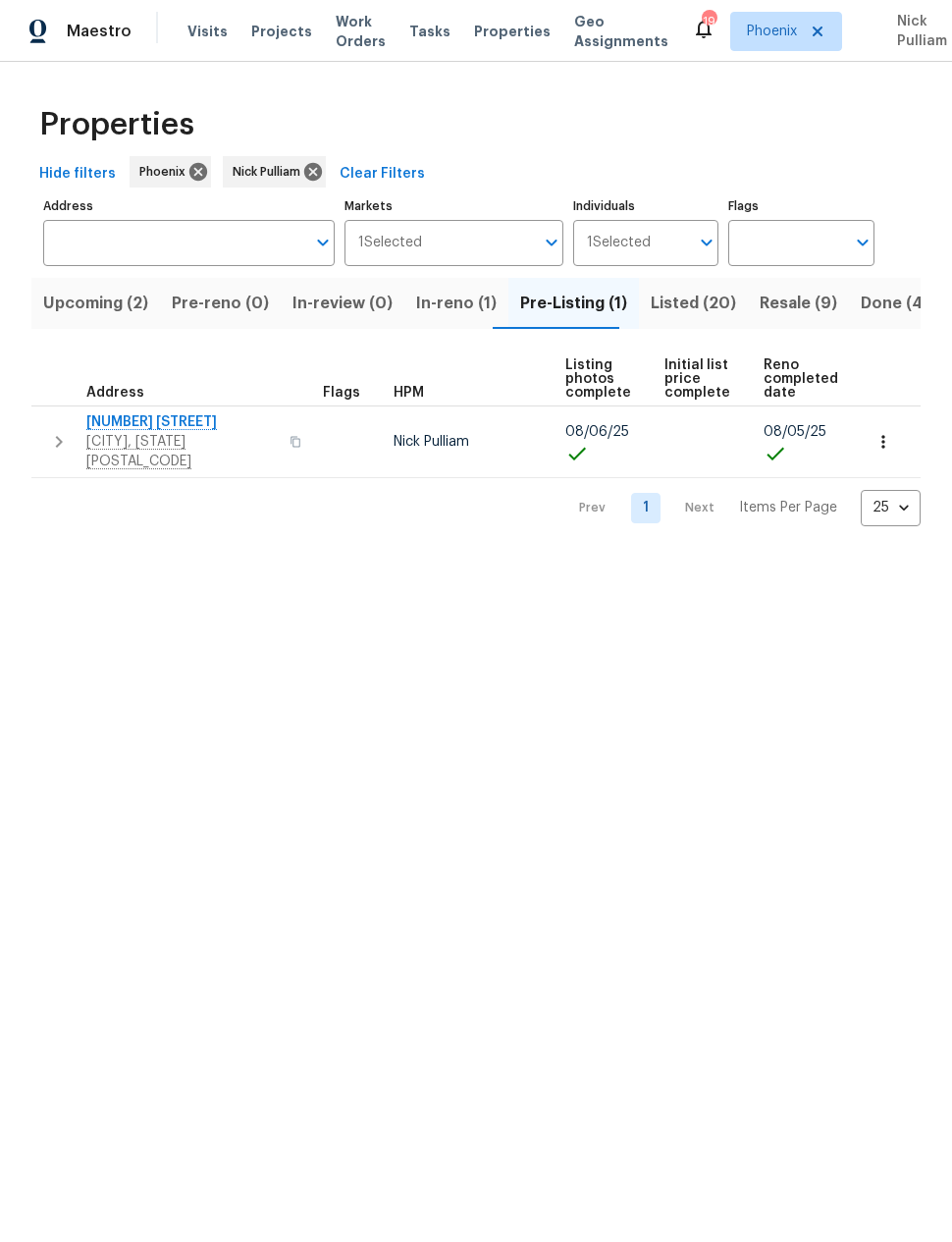 click on "Listed (20)" at bounding box center (693, 303) 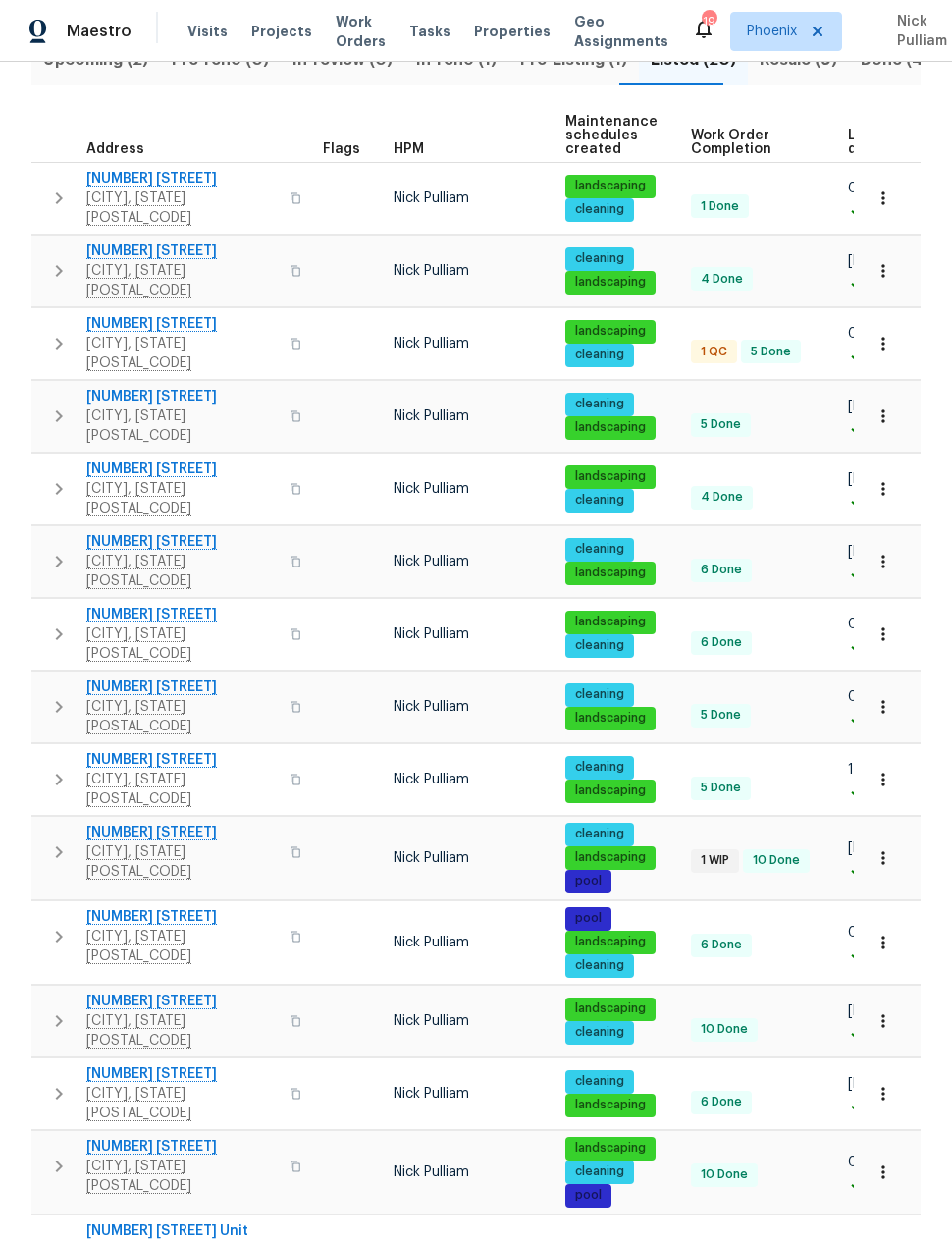 scroll, scrollTop: 222, scrollLeft: 0, axis: vertical 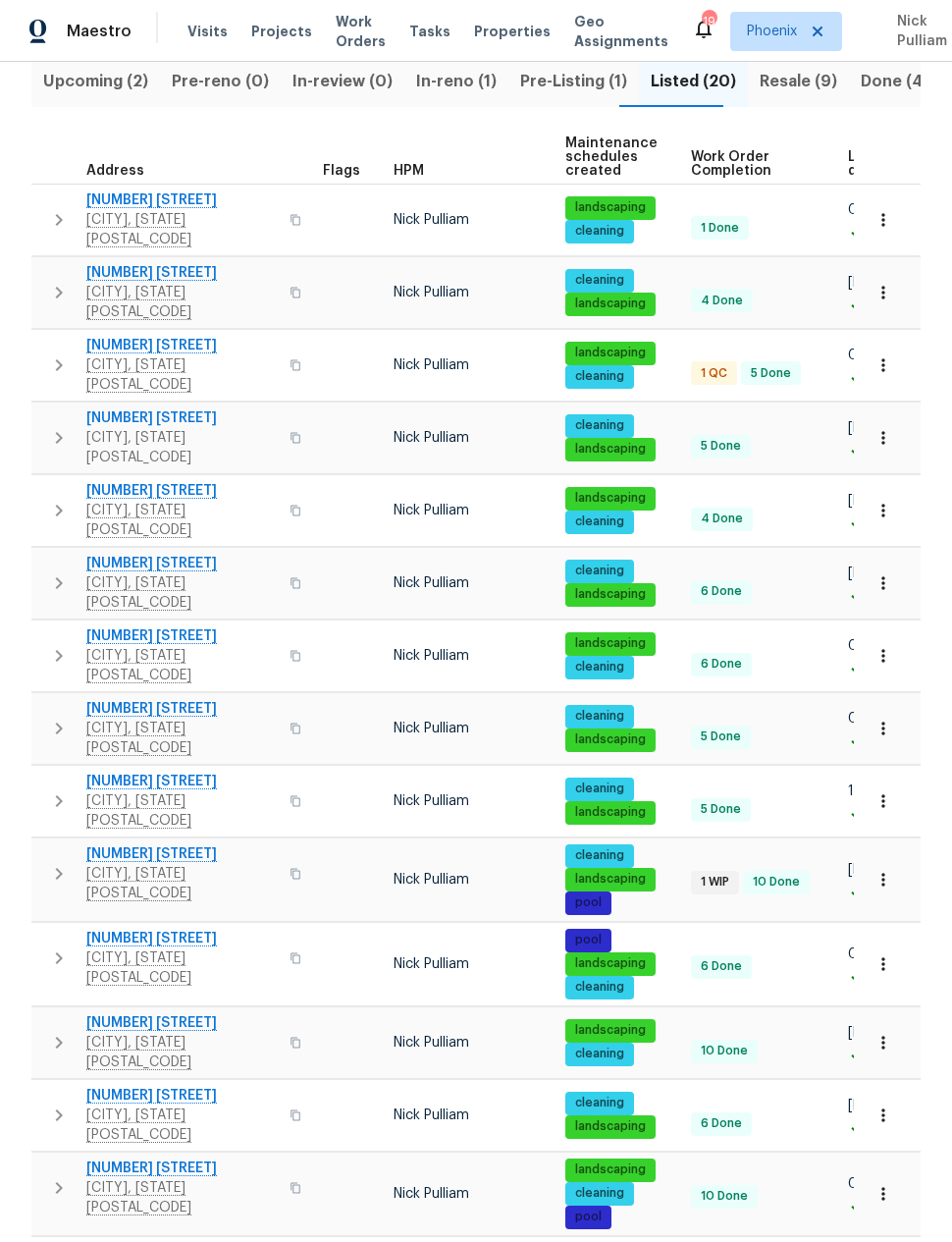 click 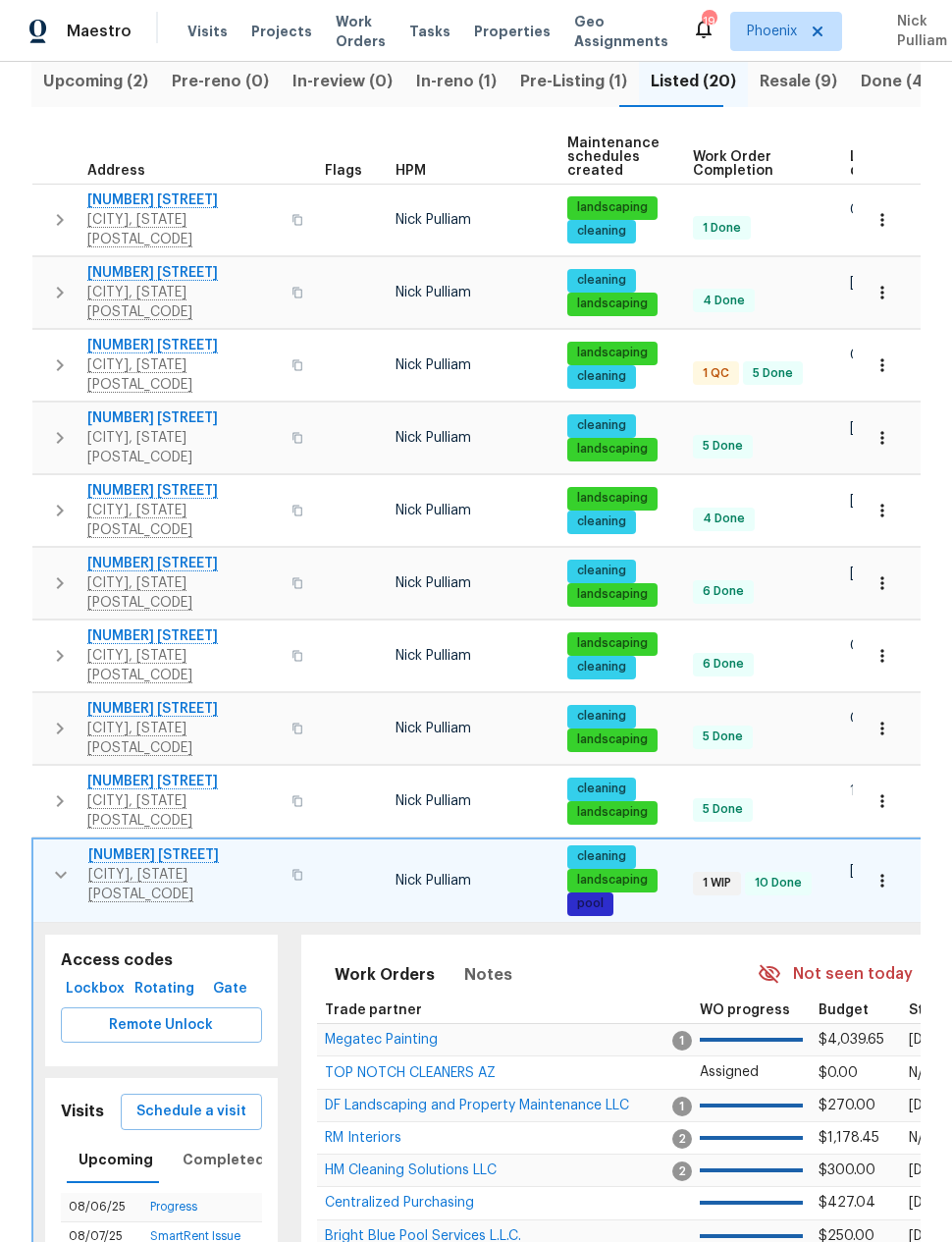 click on "4225 N 92nd Ln" at bounding box center (184, 855) 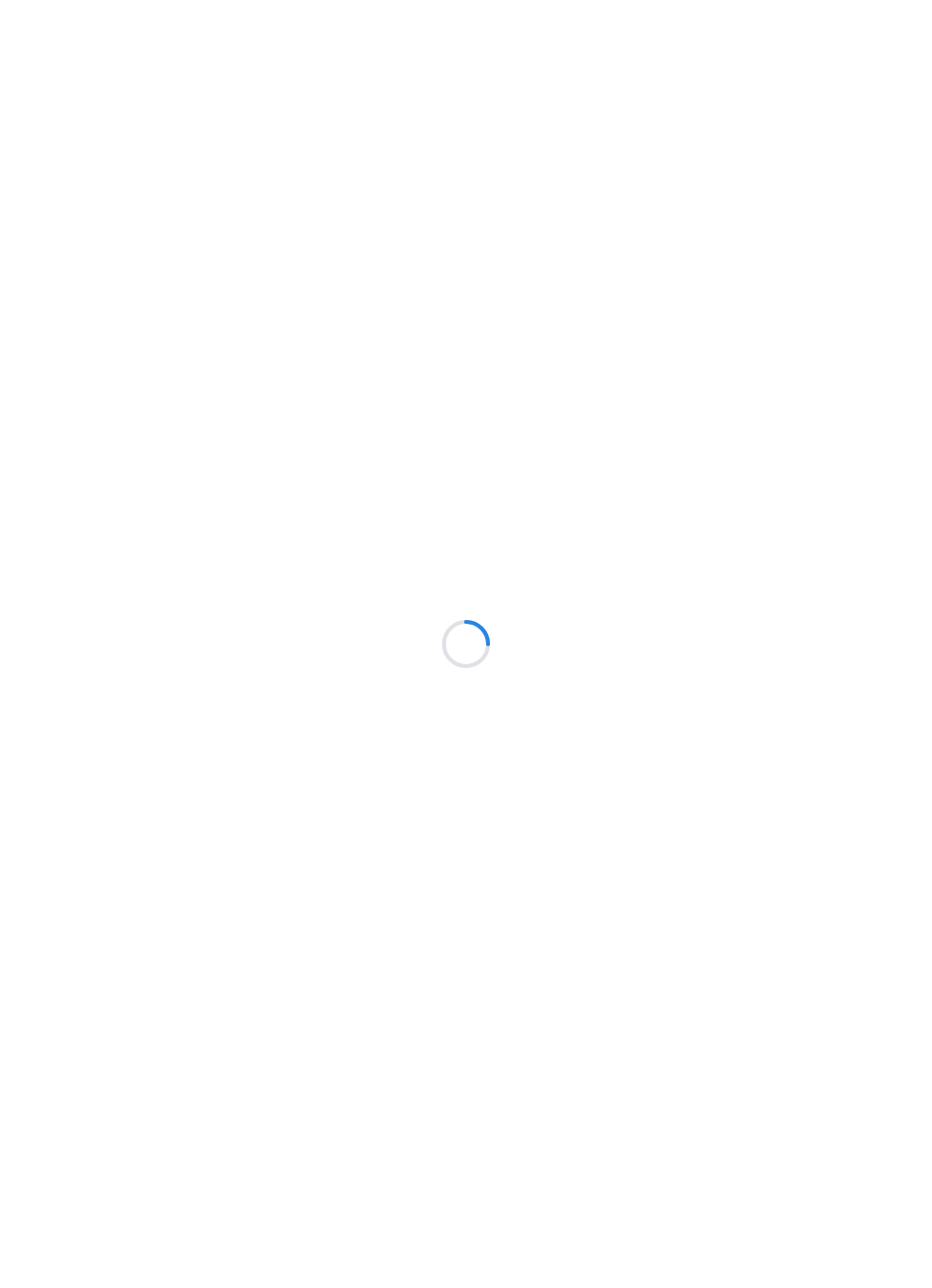 scroll, scrollTop: 0, scrollLeft: 0, axis: both 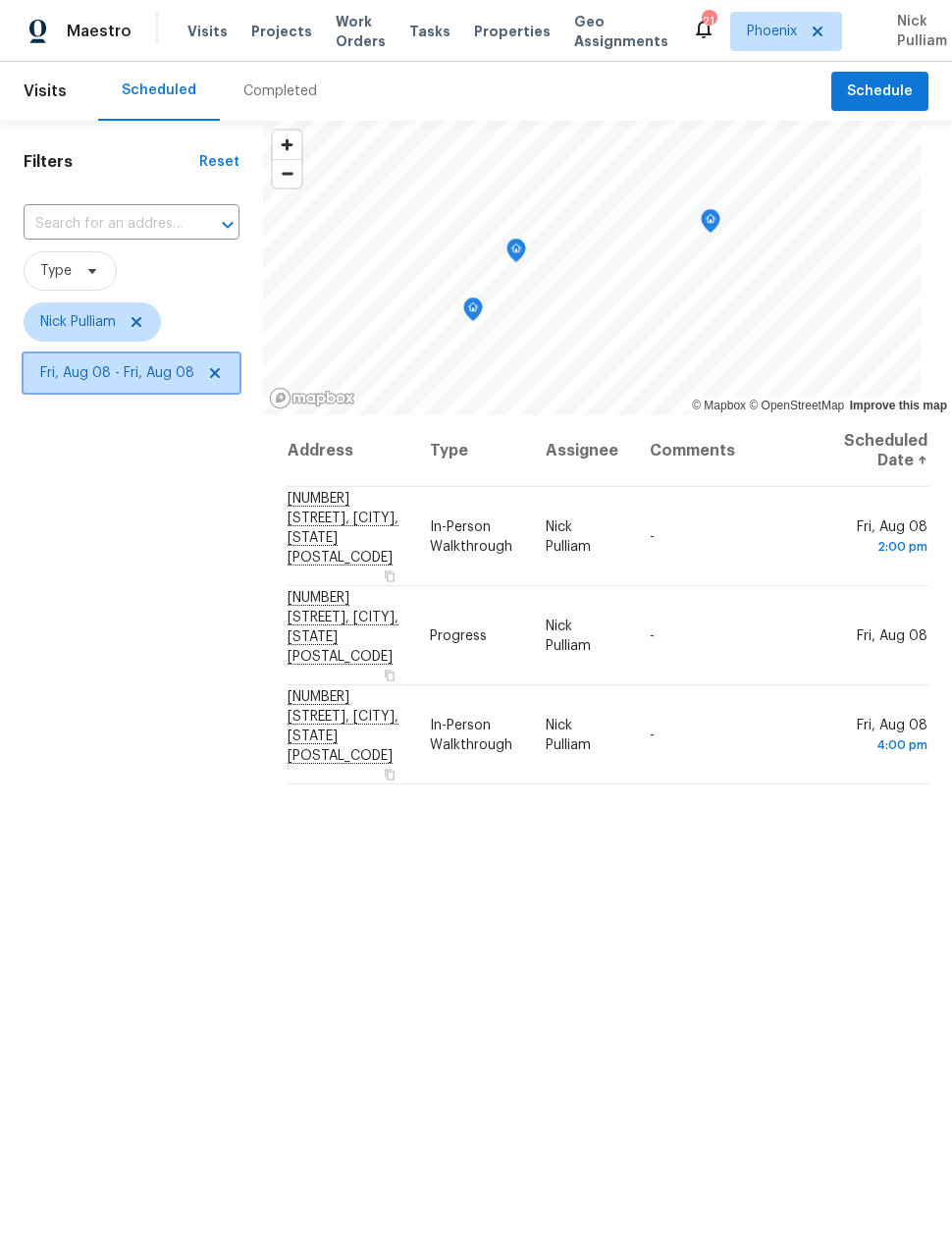 click on "Fri, Aug 08 - Fri, Aug 08" at bounding box center (117, 373) 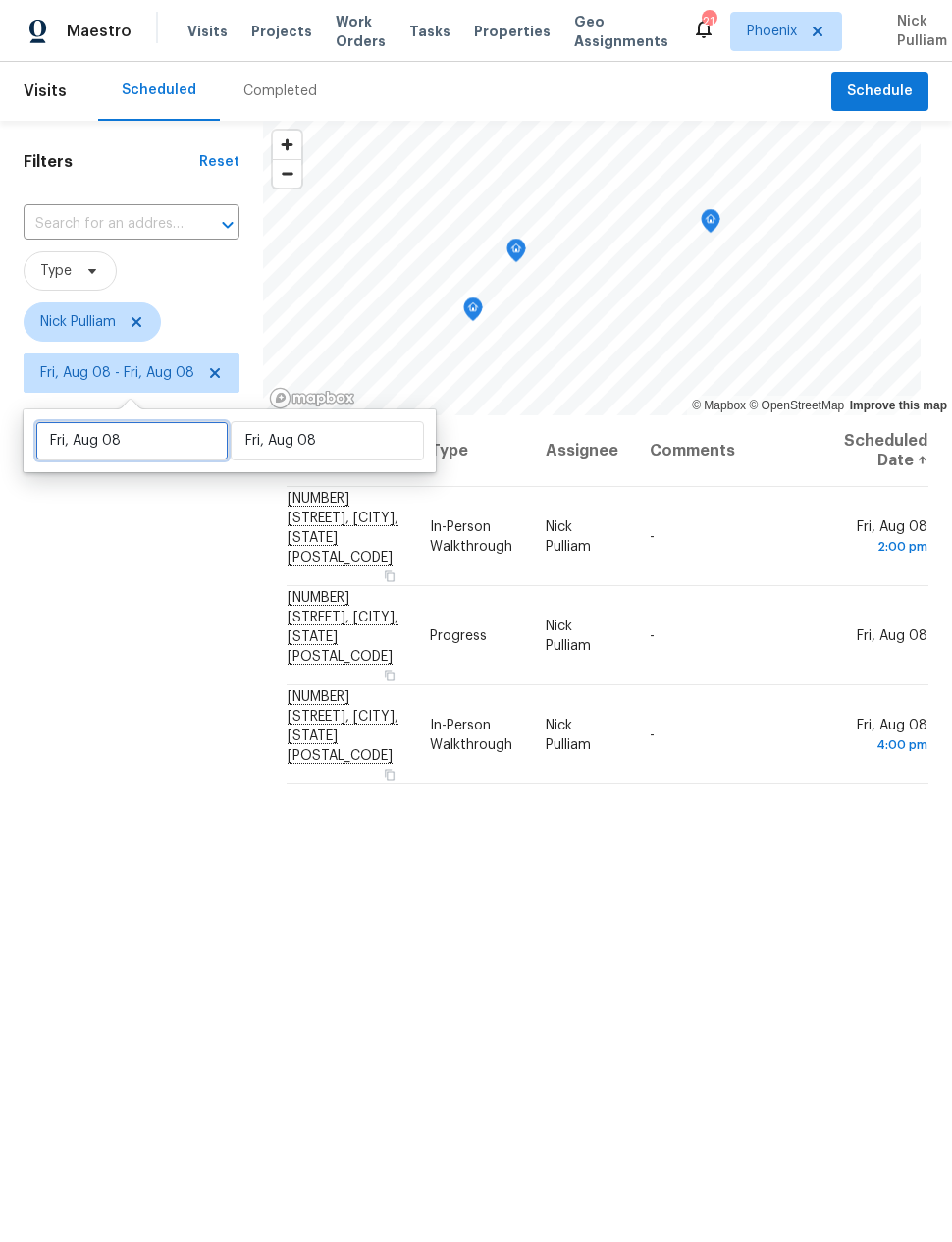 click on "Fri, Aug 08" at bounding box center [132, 441] 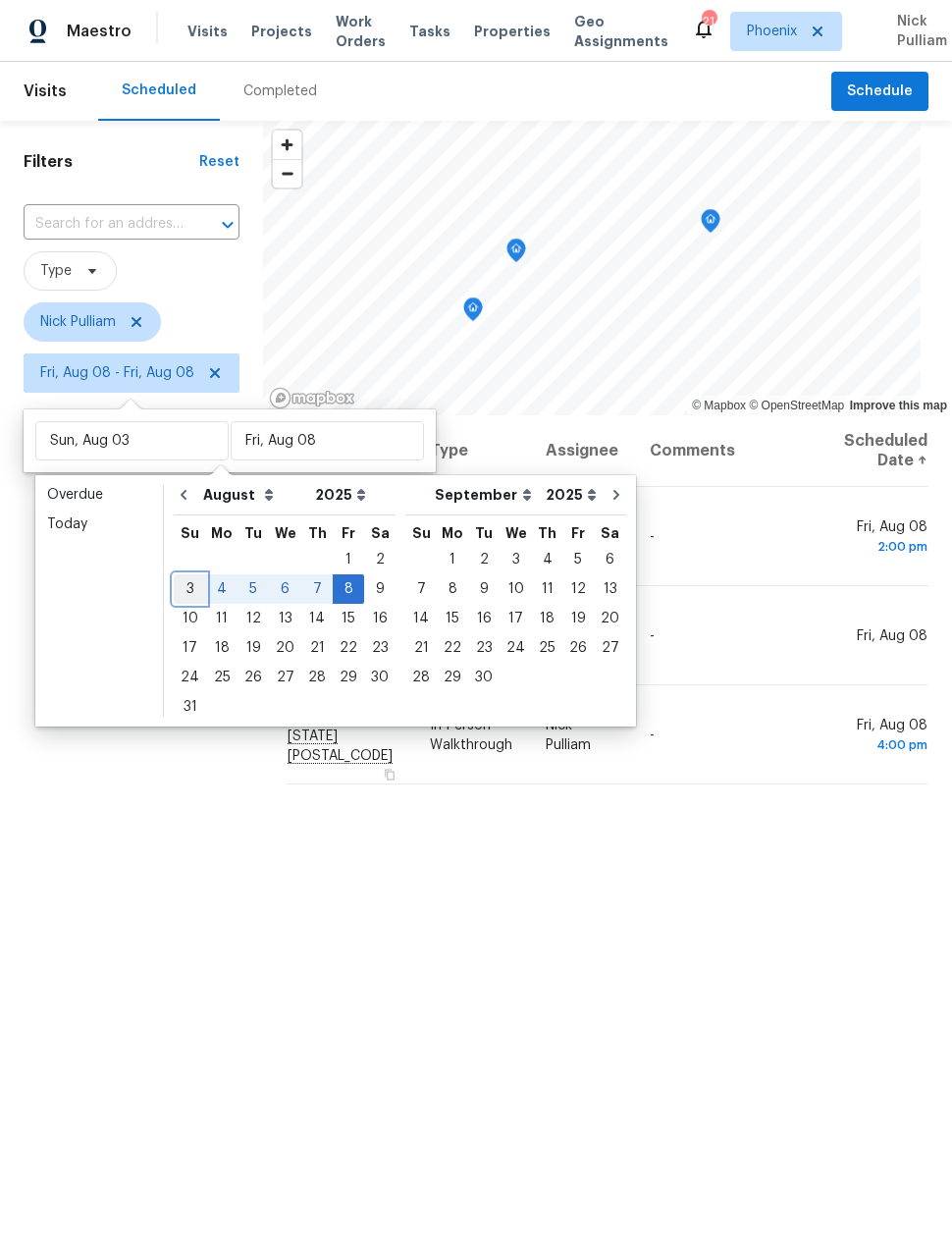 click on "3" at bounding box center (189, 589) 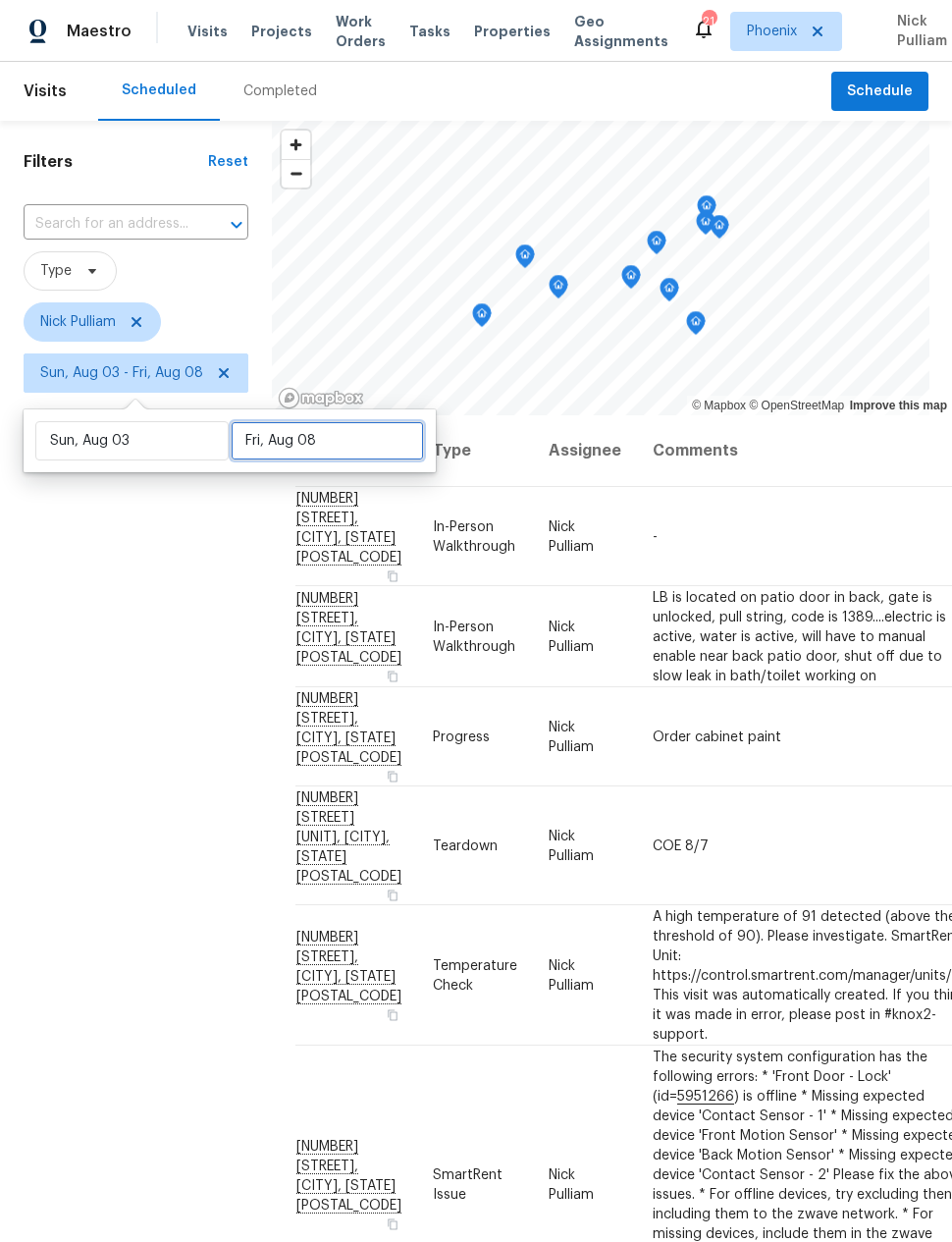 click on "Fri, Aug 08" at bounding box center [327, 441] 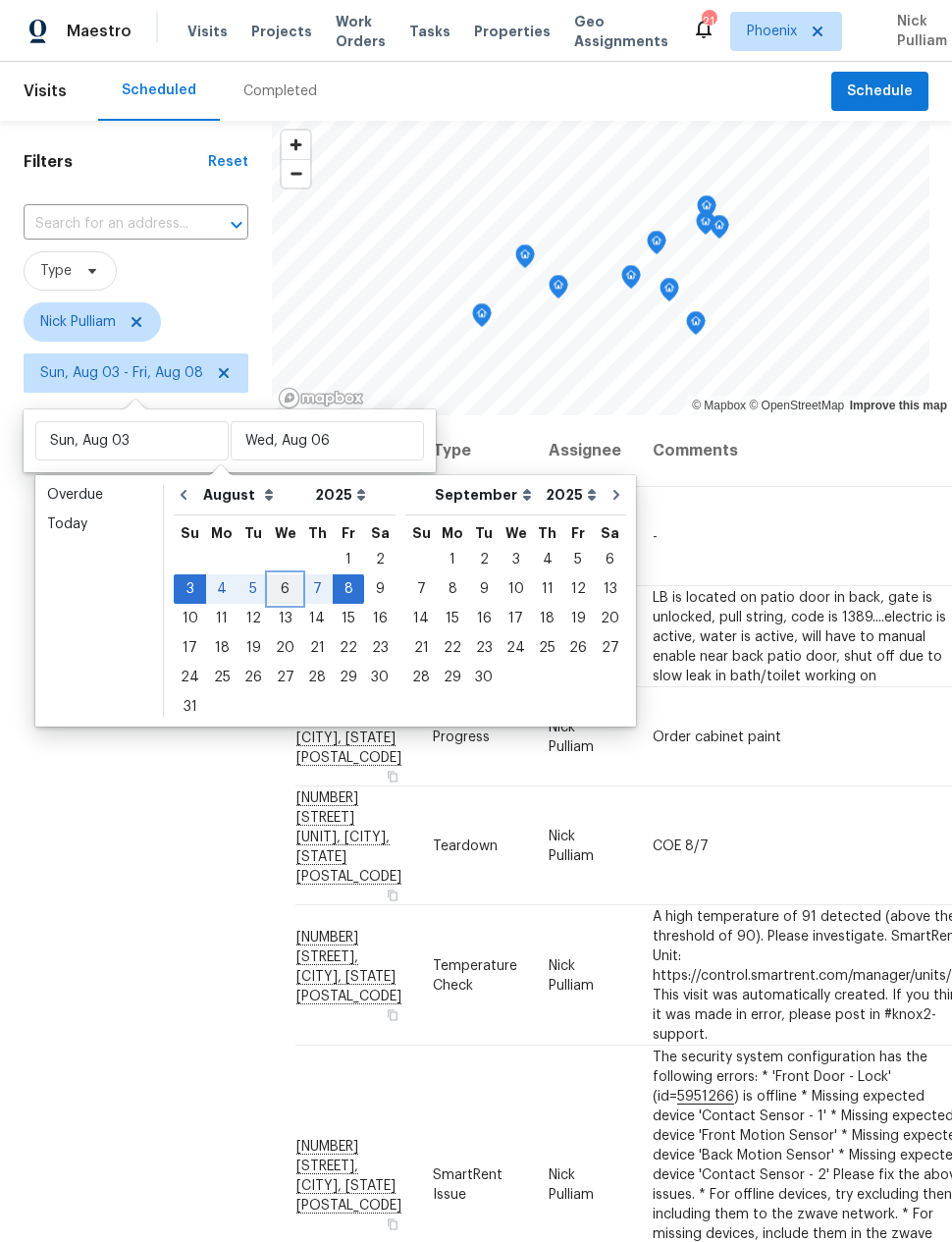 click on "6" at bounding box center [285, 589] 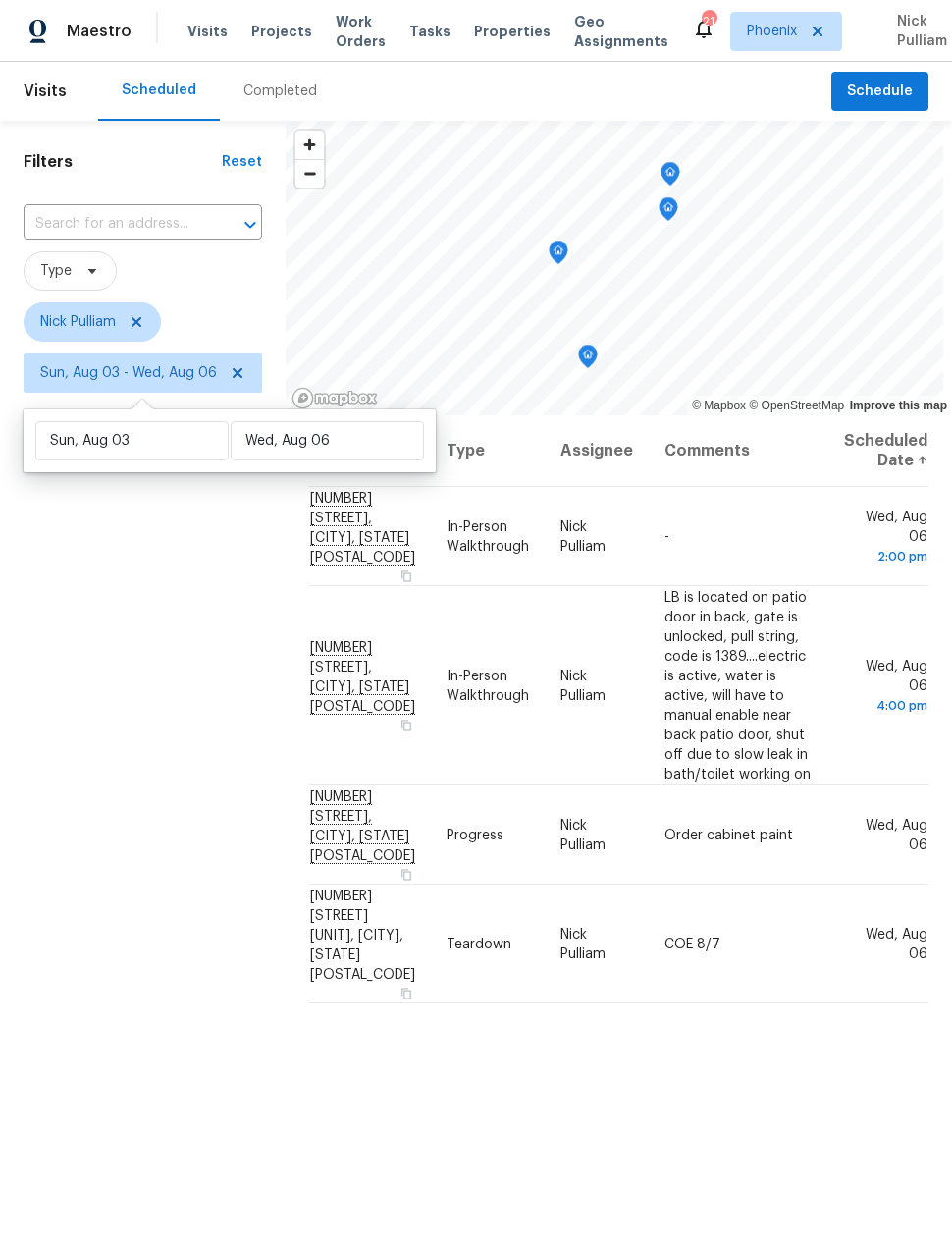 click on "Filters Reset ​ Type Nick Pulliam Sun, Aug 03 - Wed, Aug 06" at bounding box center (142, 765) 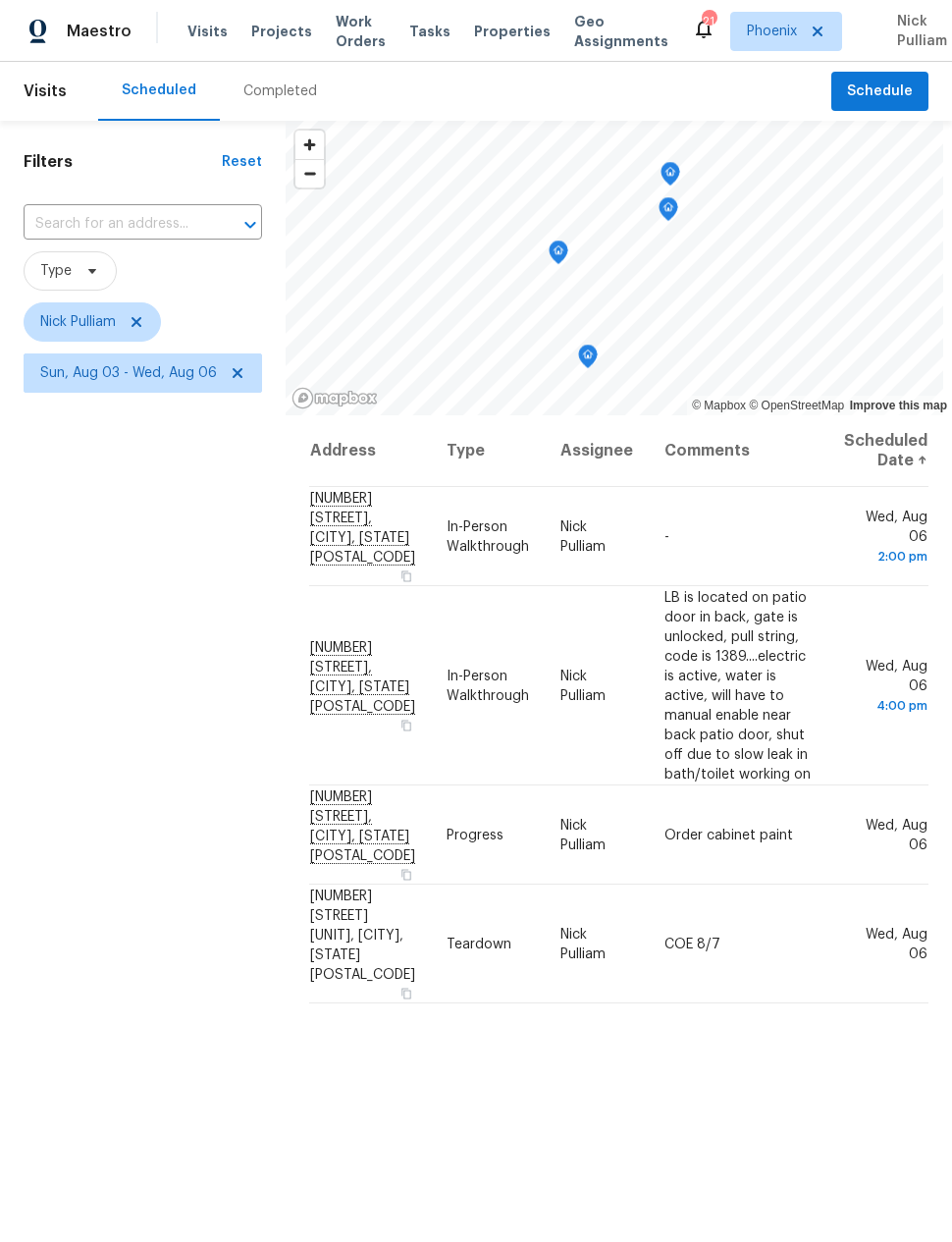 click 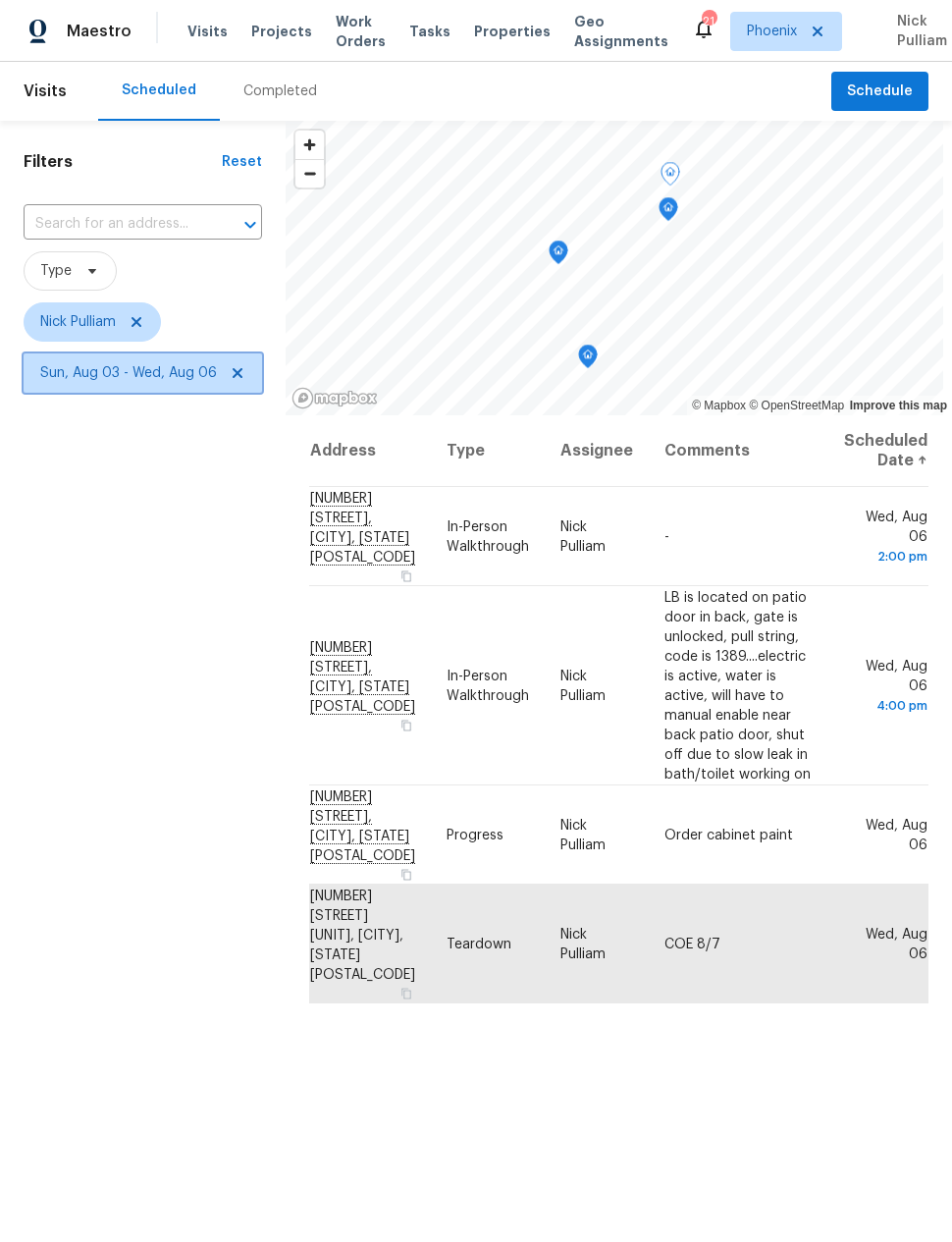 click on "Sun, Aug 03 - Wed, Aug 06" at bounding box center (129, 373) 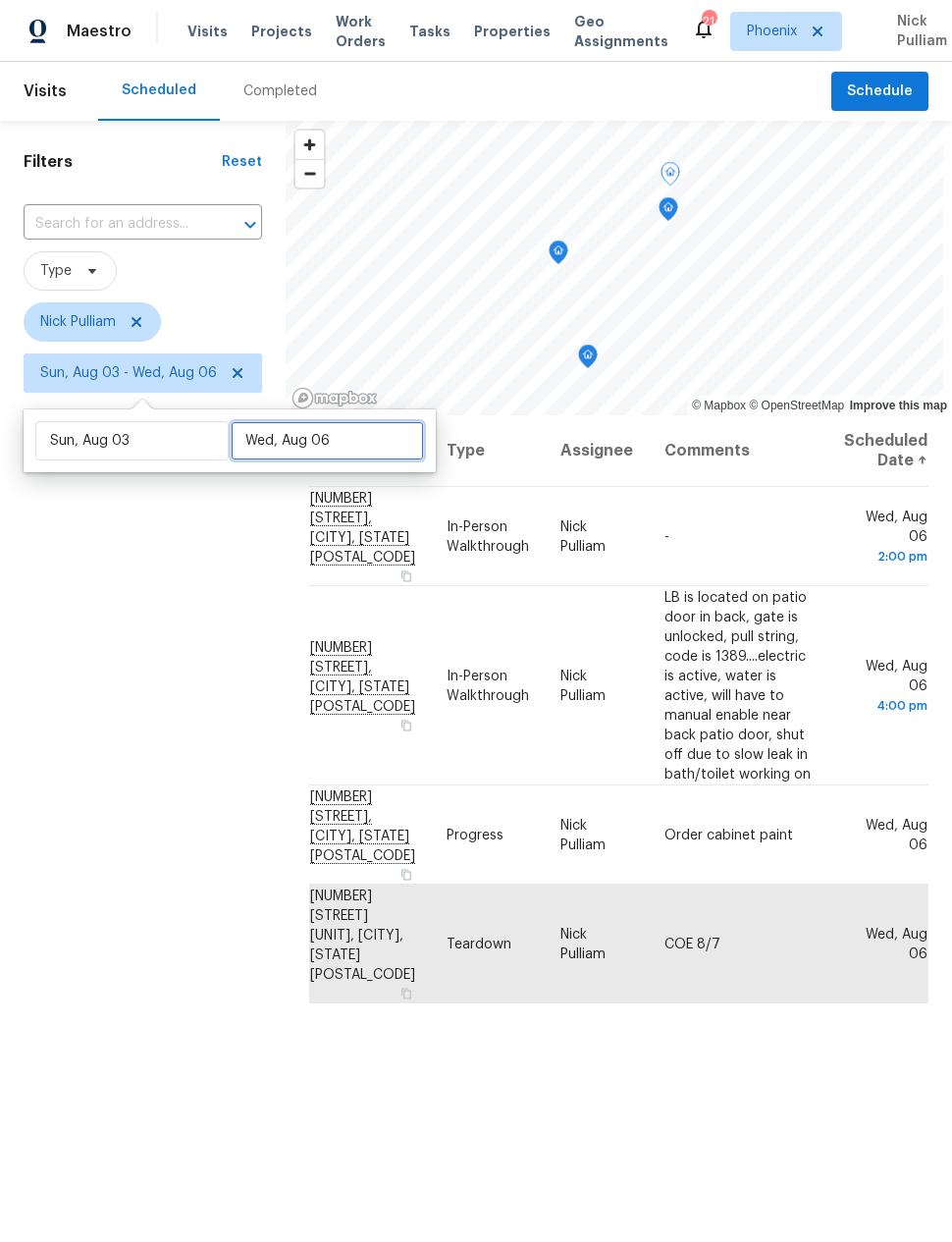 click on "Wed, Aug 06" at bounding box center [327, 441] 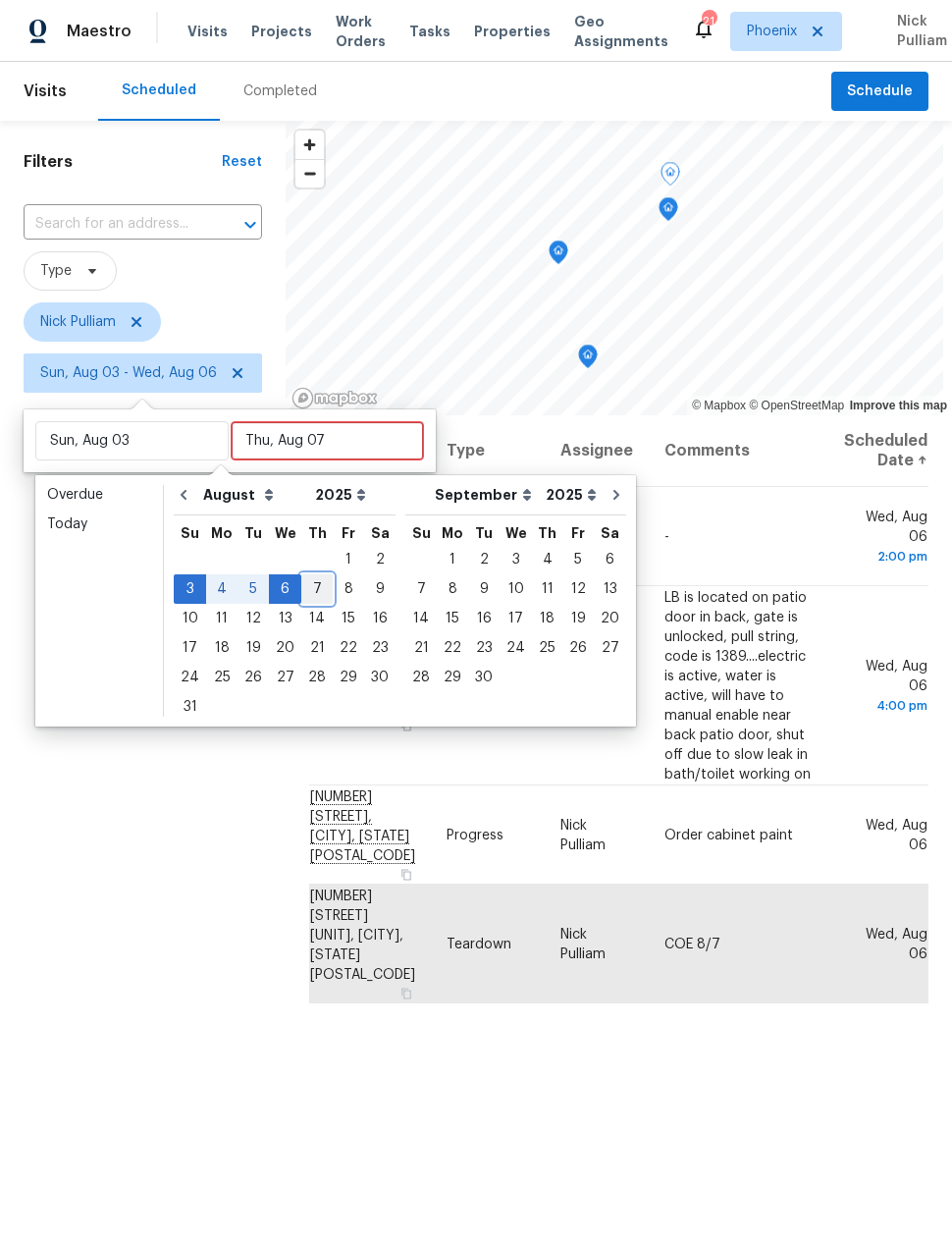 click on "7" at bounding box center (317, 589) 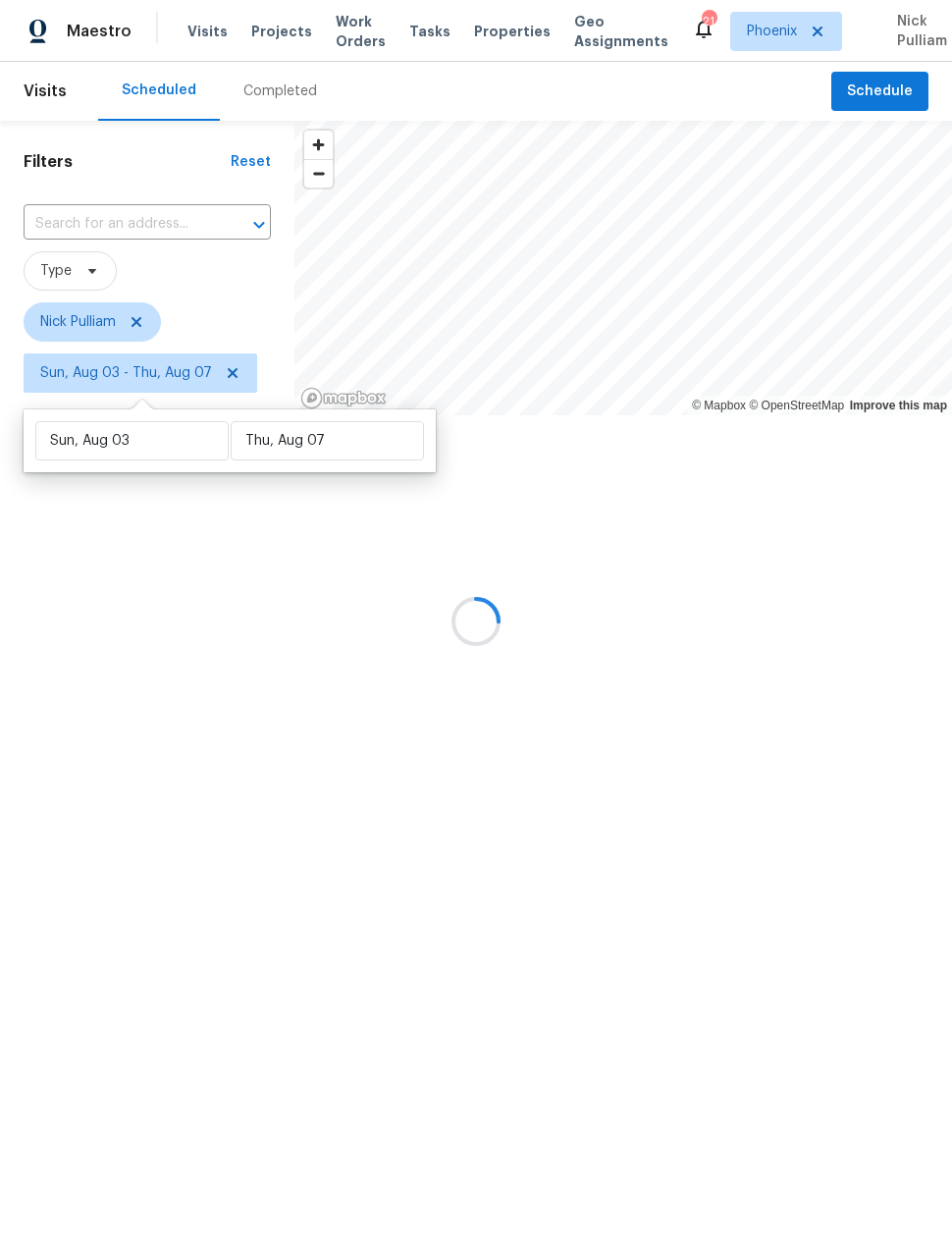 type on "Thu, Aug 07" 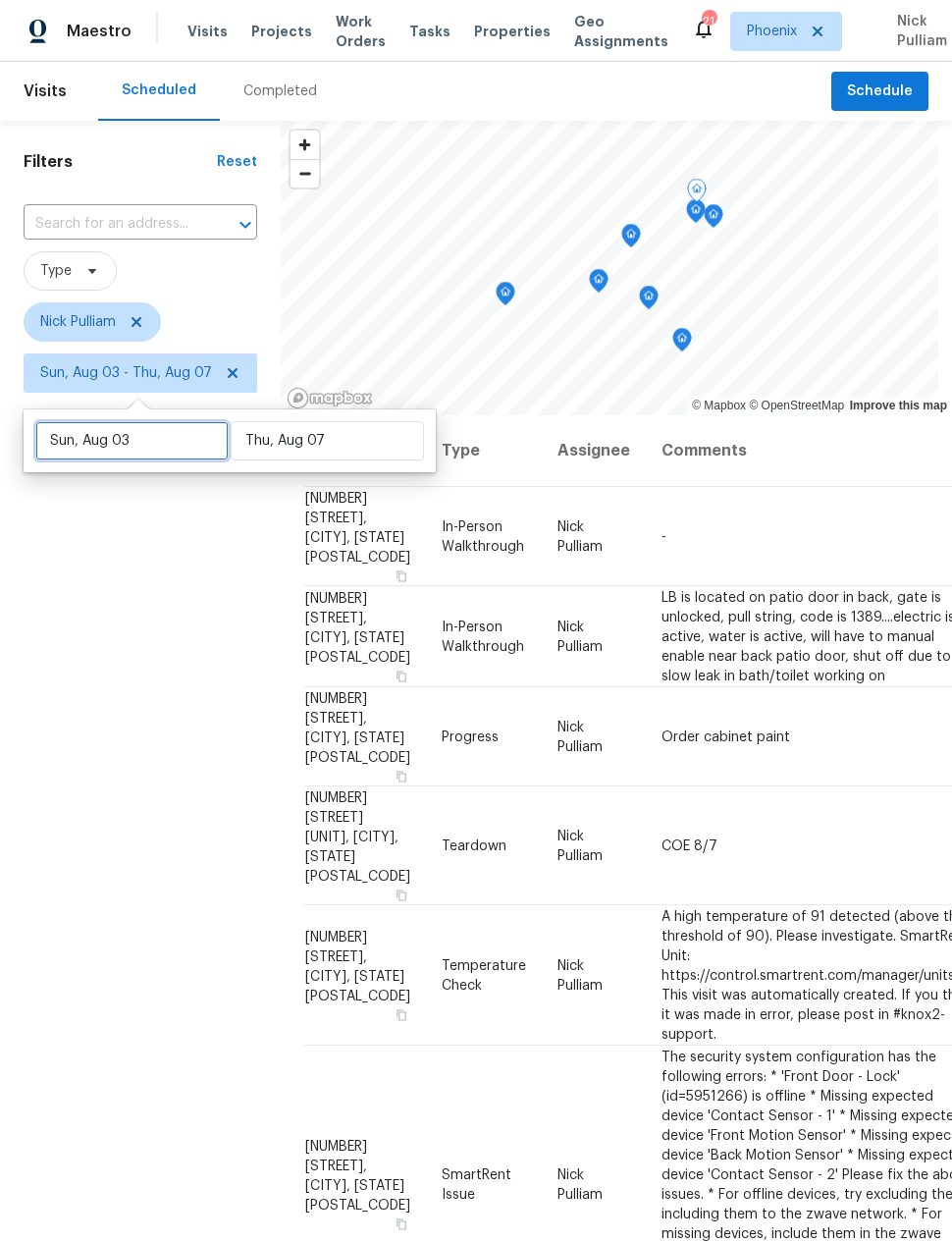 click on "Sun, Aug 03" at bounding box center [132, 441] 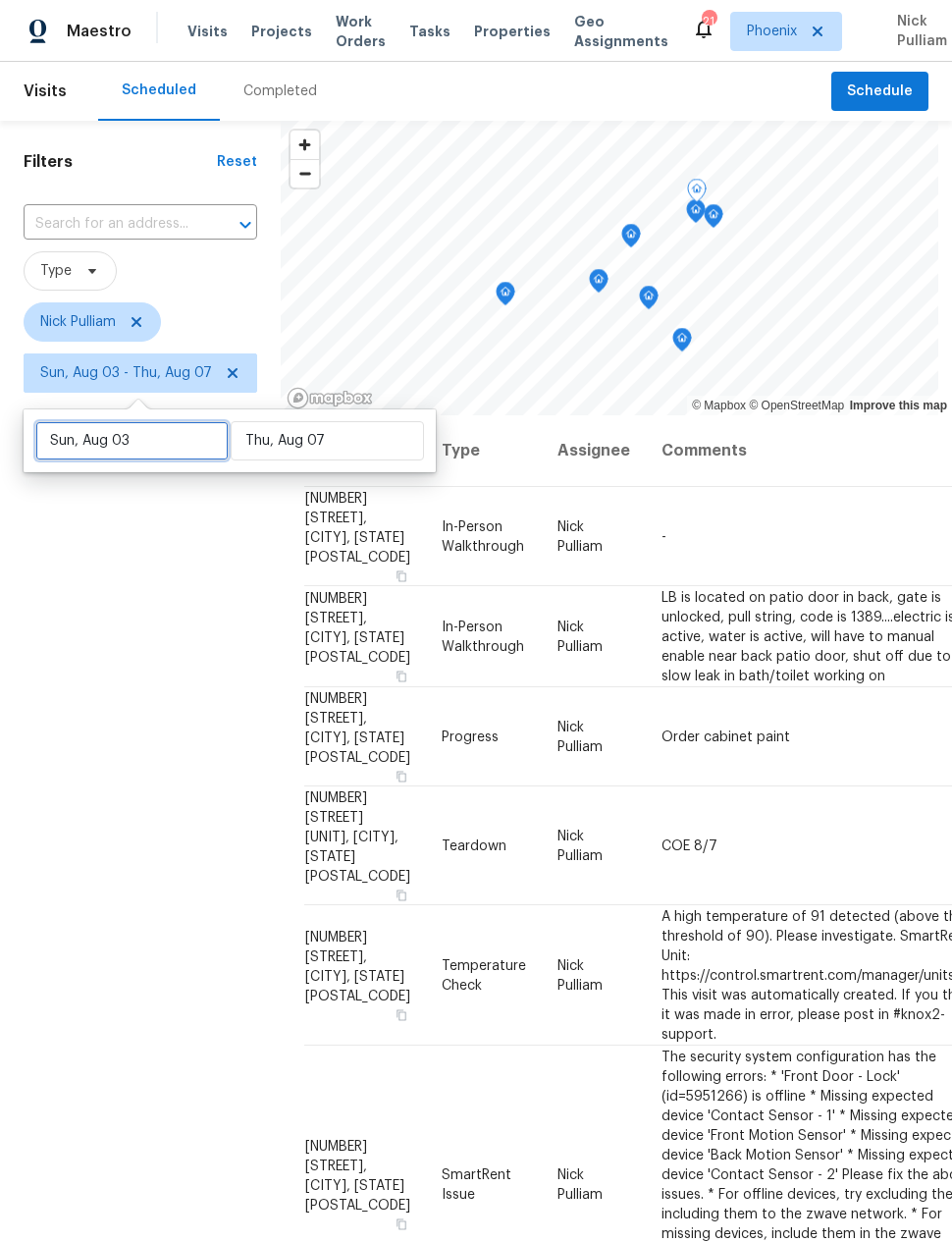 select on "2025" 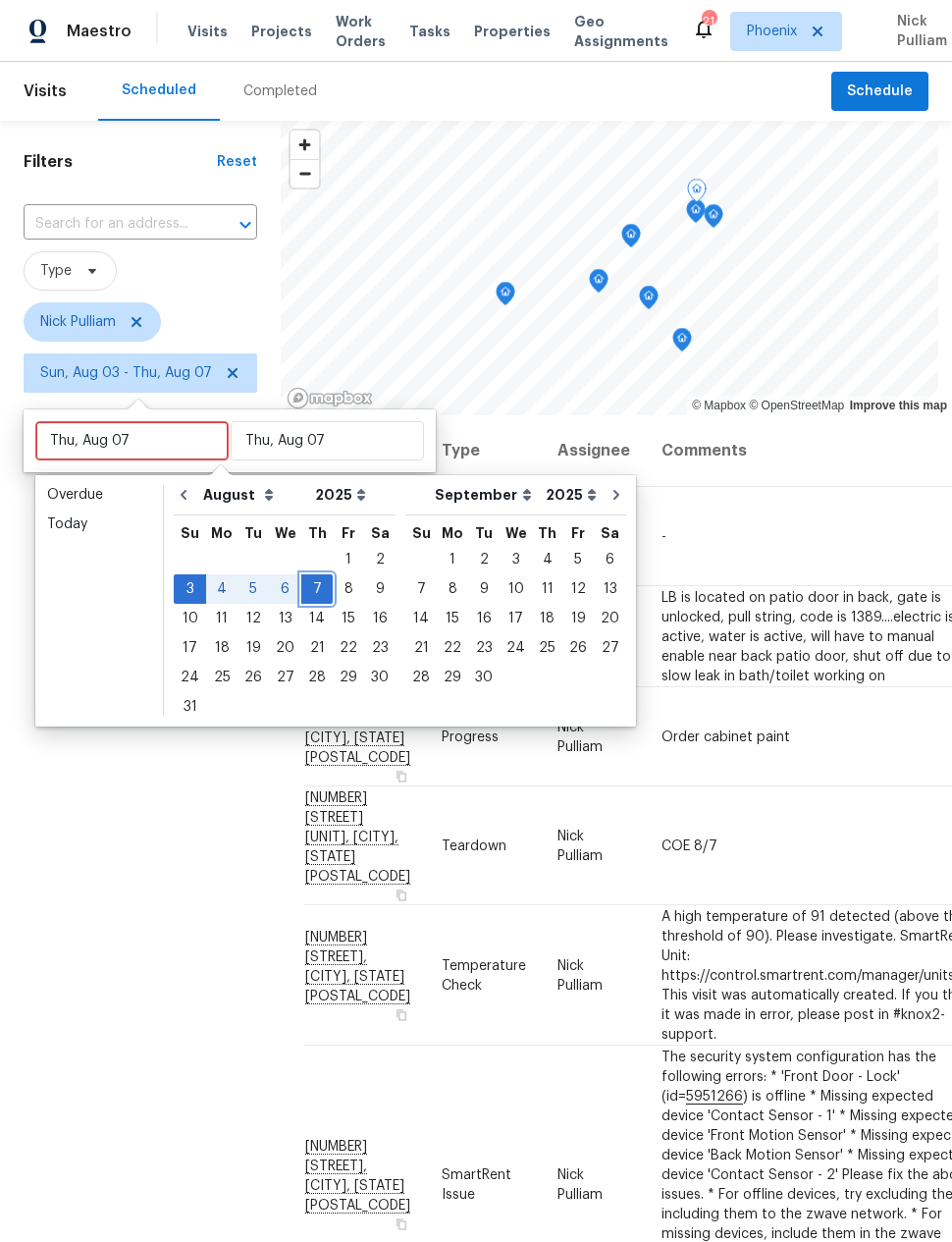 click on "7" at bounding box center [317, 589] 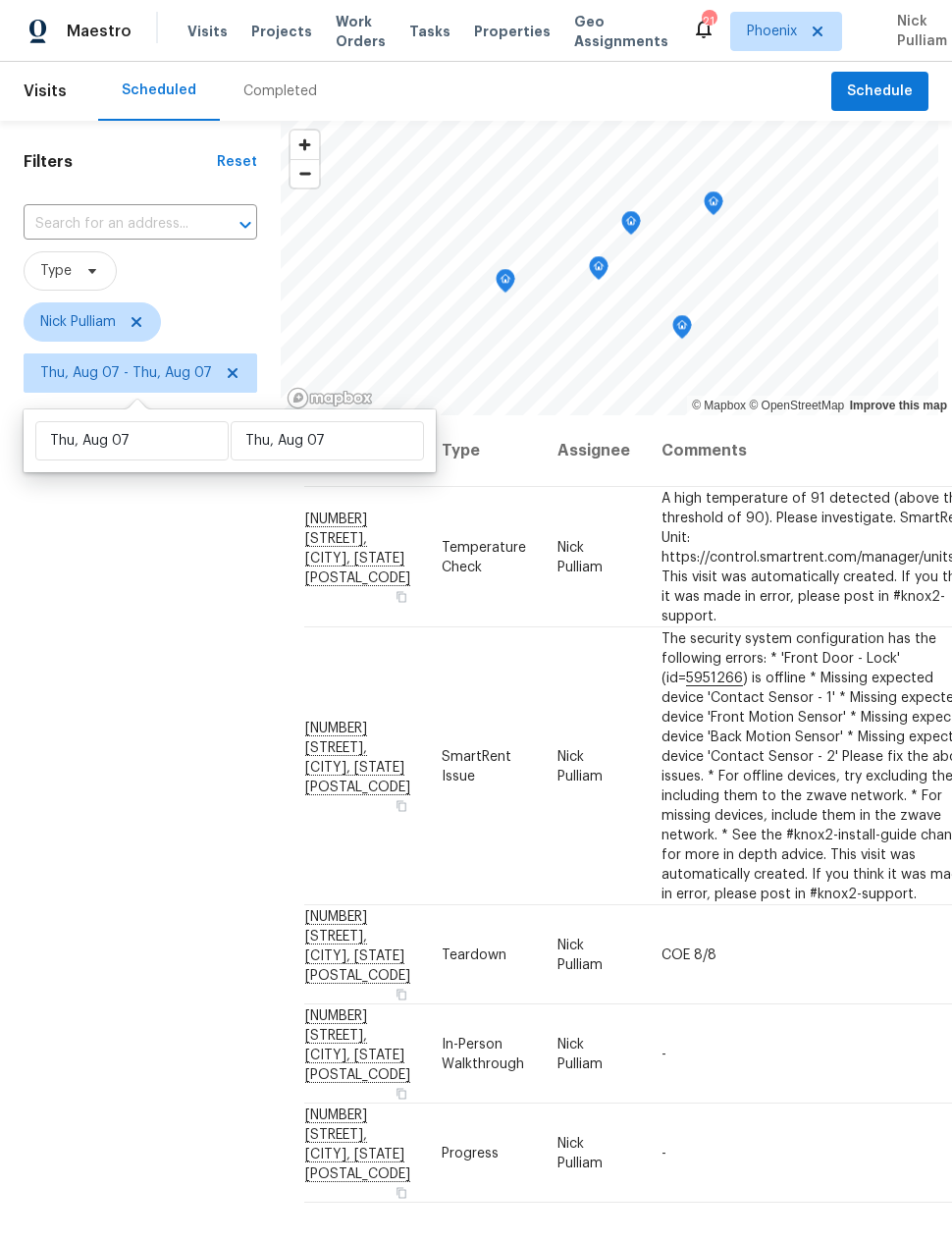 click on "Filters Reset ​ Type Nick Pulliam Thu, Aug 07 - Thu, Aug 07" at bounding box center (140, 765) 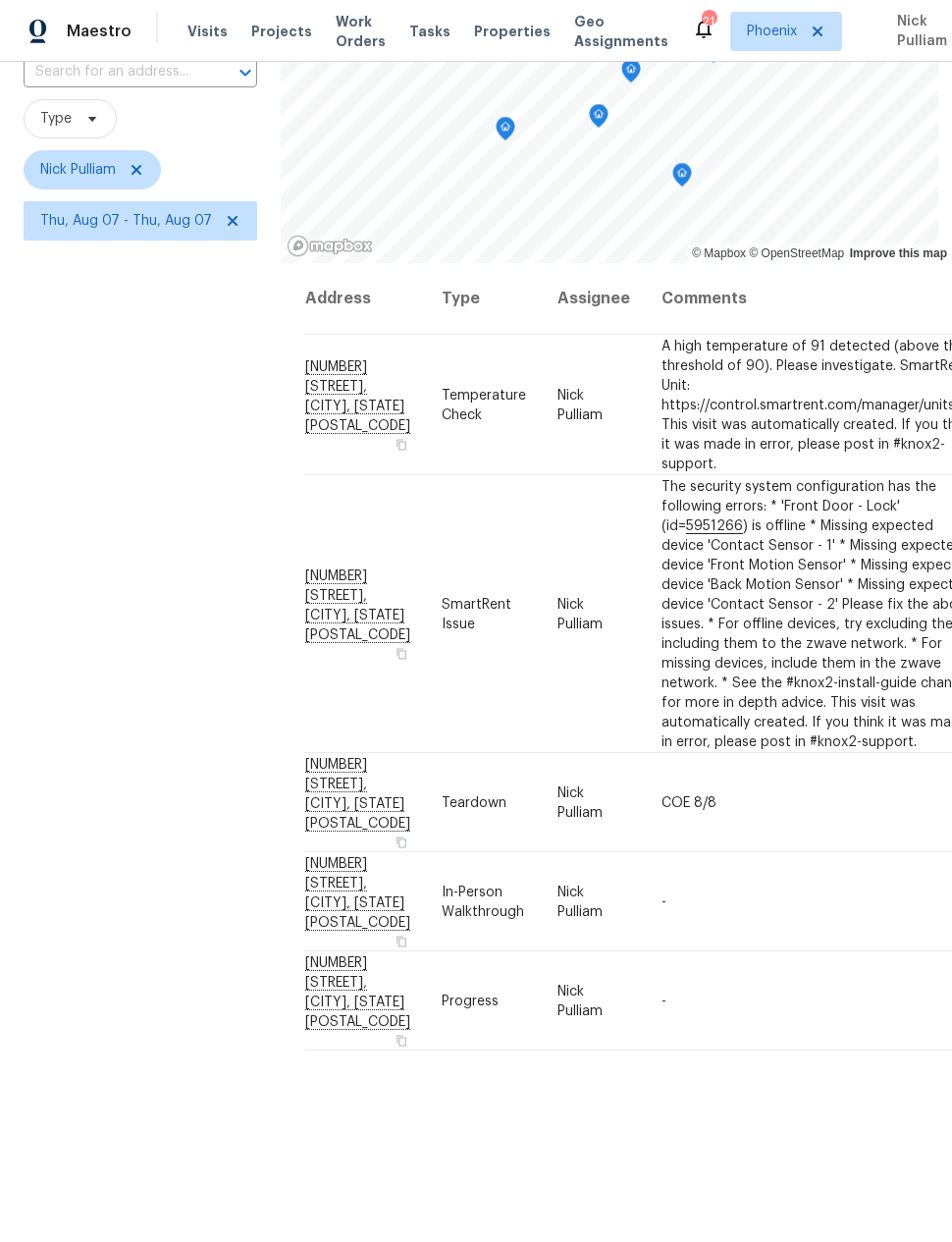 scroll, scrollTop: 151, scrollLeft: 0, axis: vertical 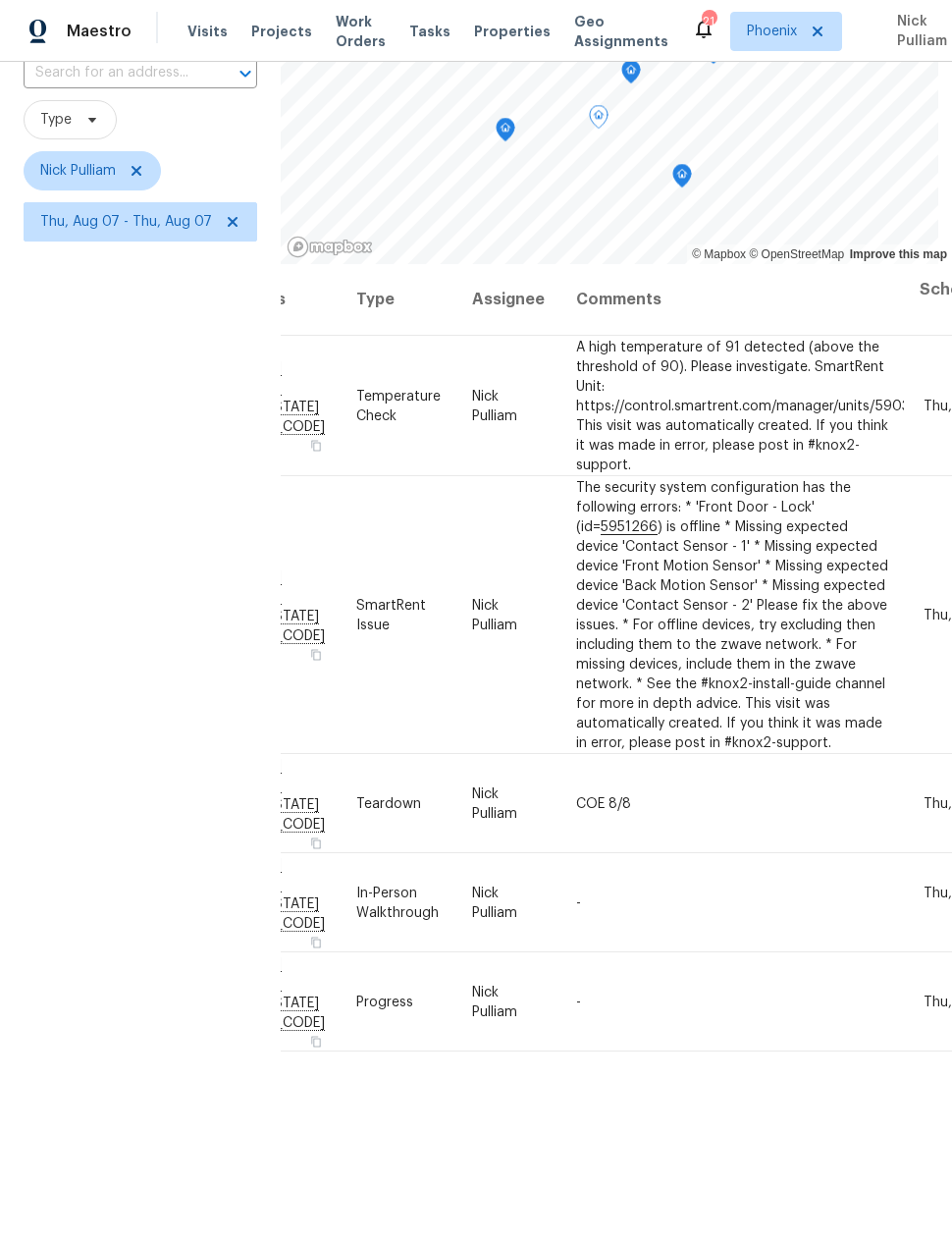 click 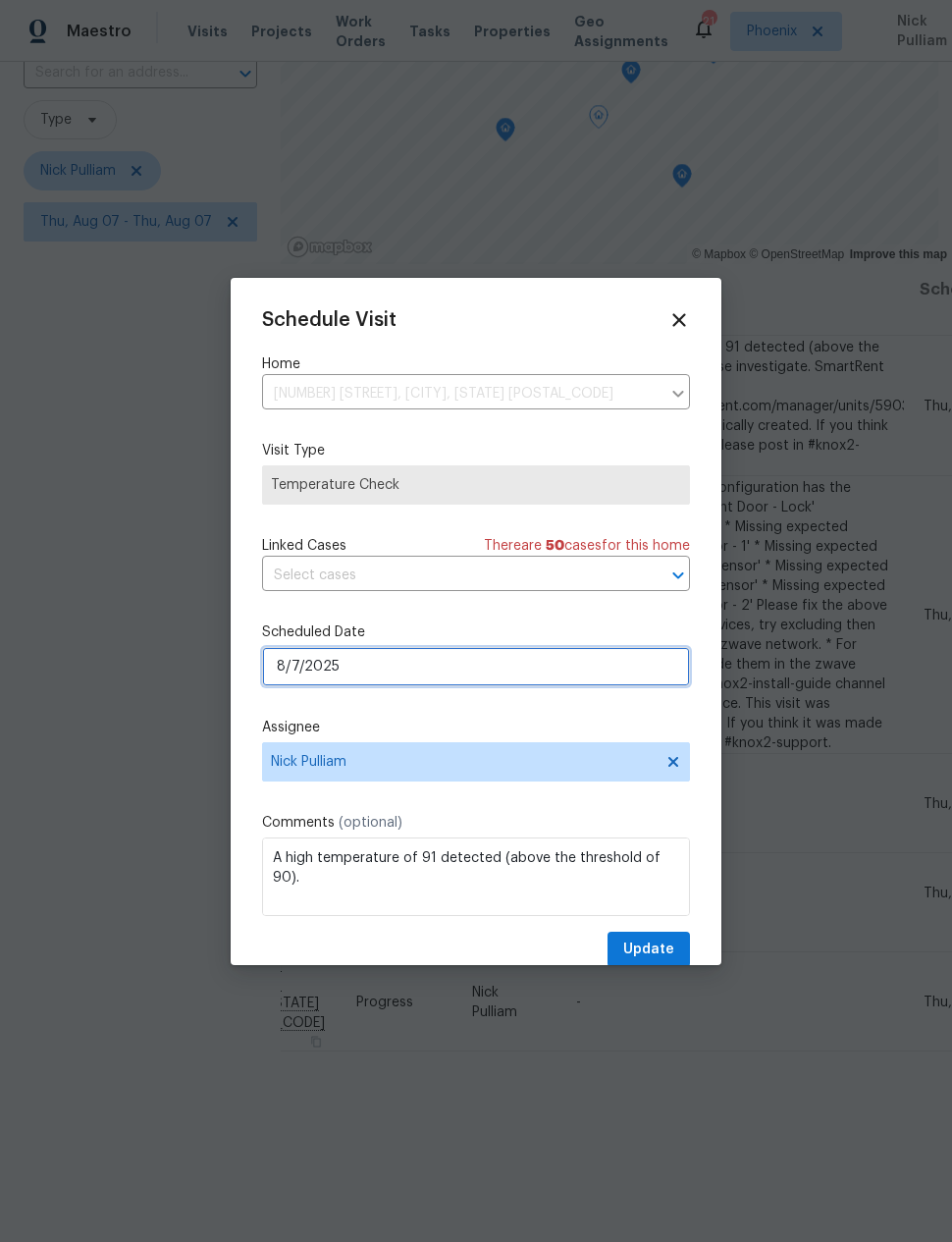 click on "8/7/2025" at bounding box center (476, 667) 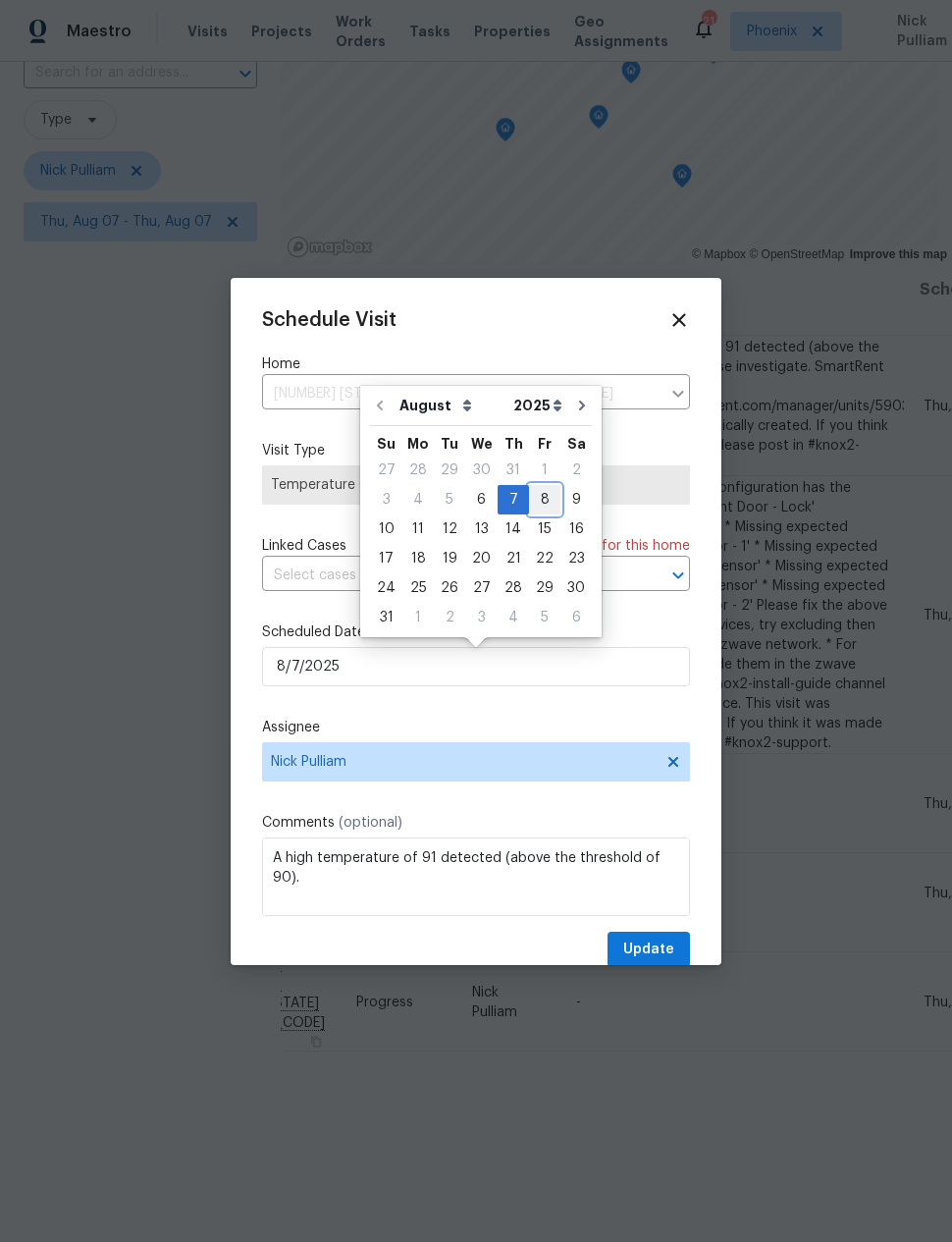 click on "8" at bounding box center (545, 500) 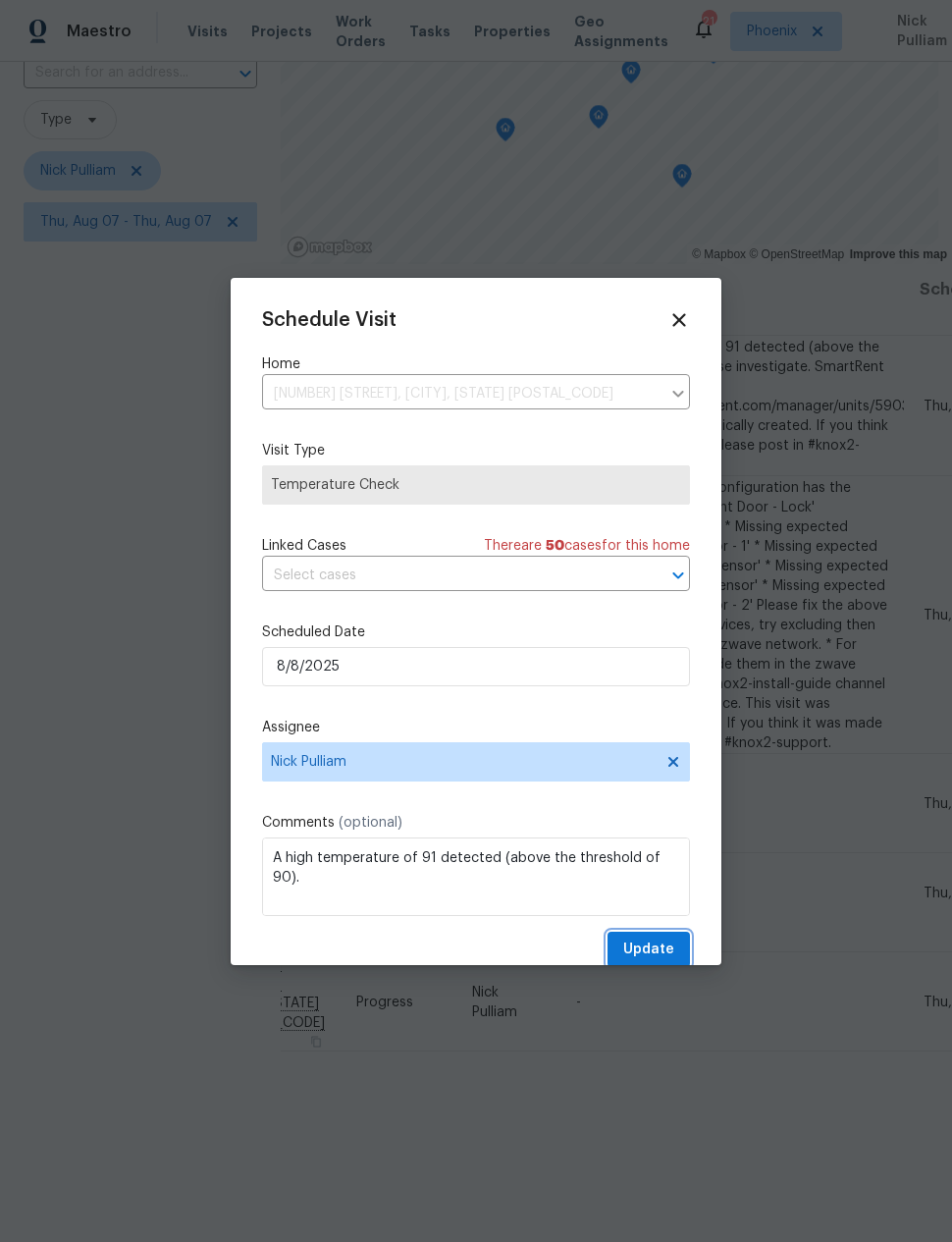 click on "Update" at bounding box center (649, 949) 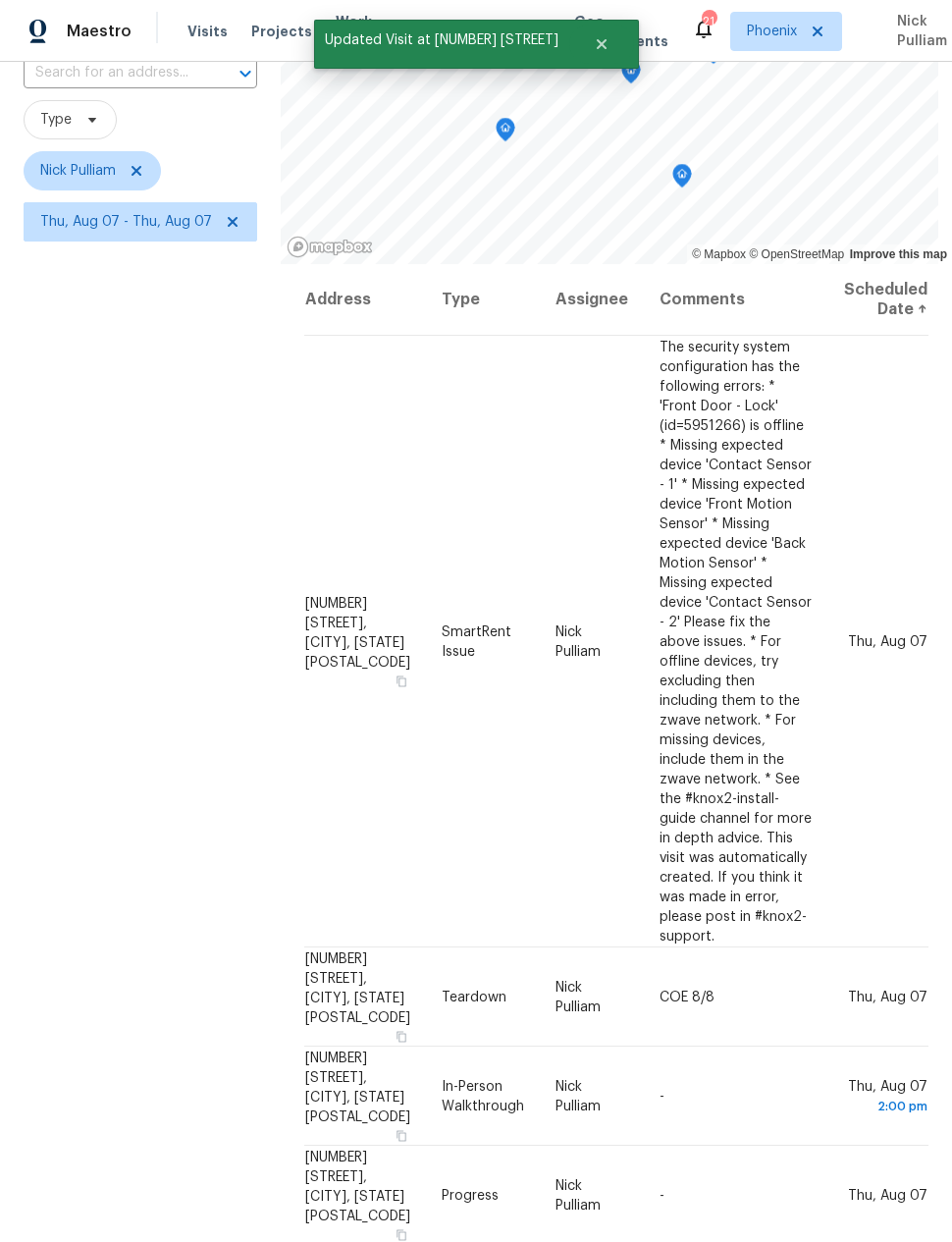 scroll, scrollTop: 0, scrollLeft: 0, axis: both 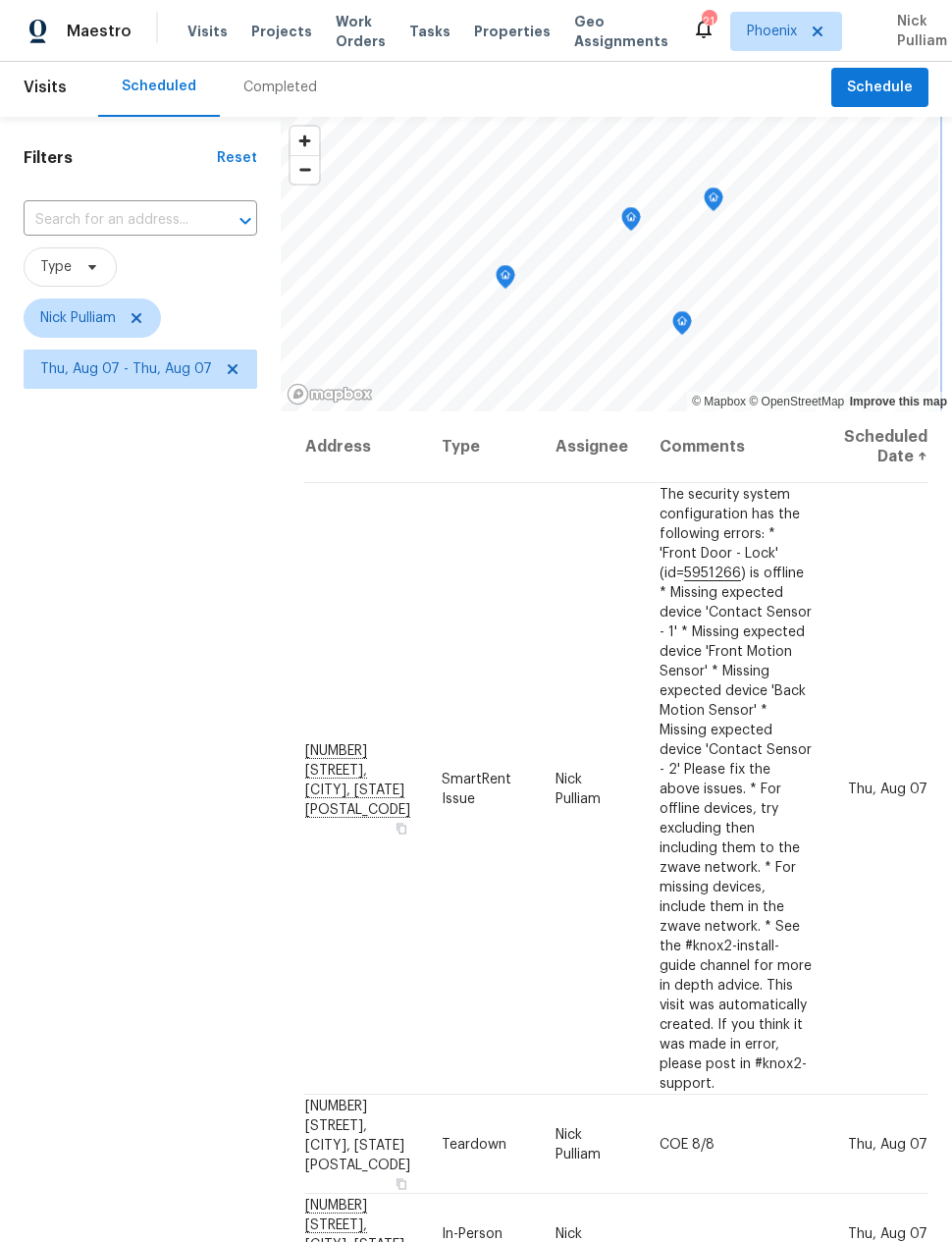 click 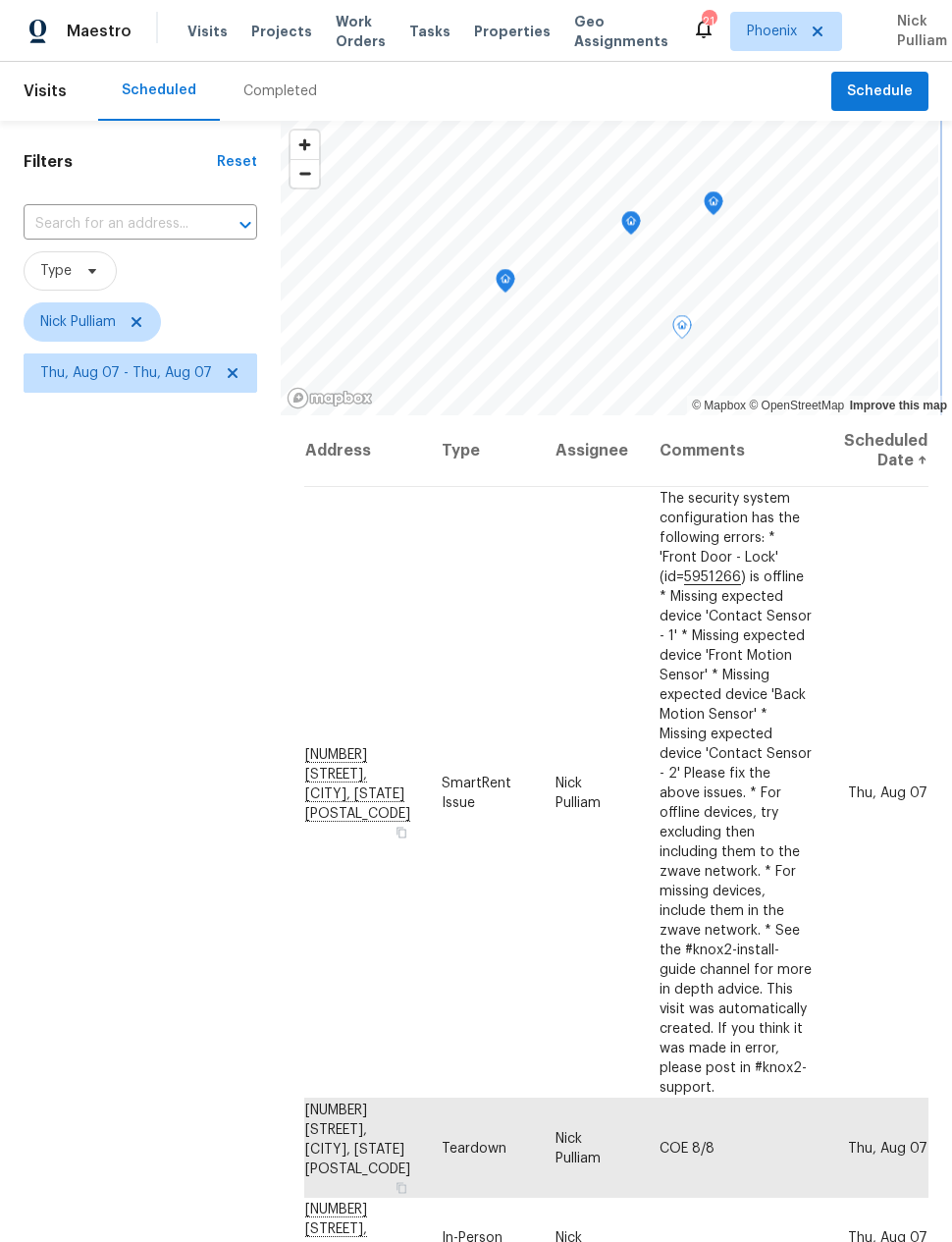 scroll, scrollTop: 0, scrollLeft: 0, axis: both 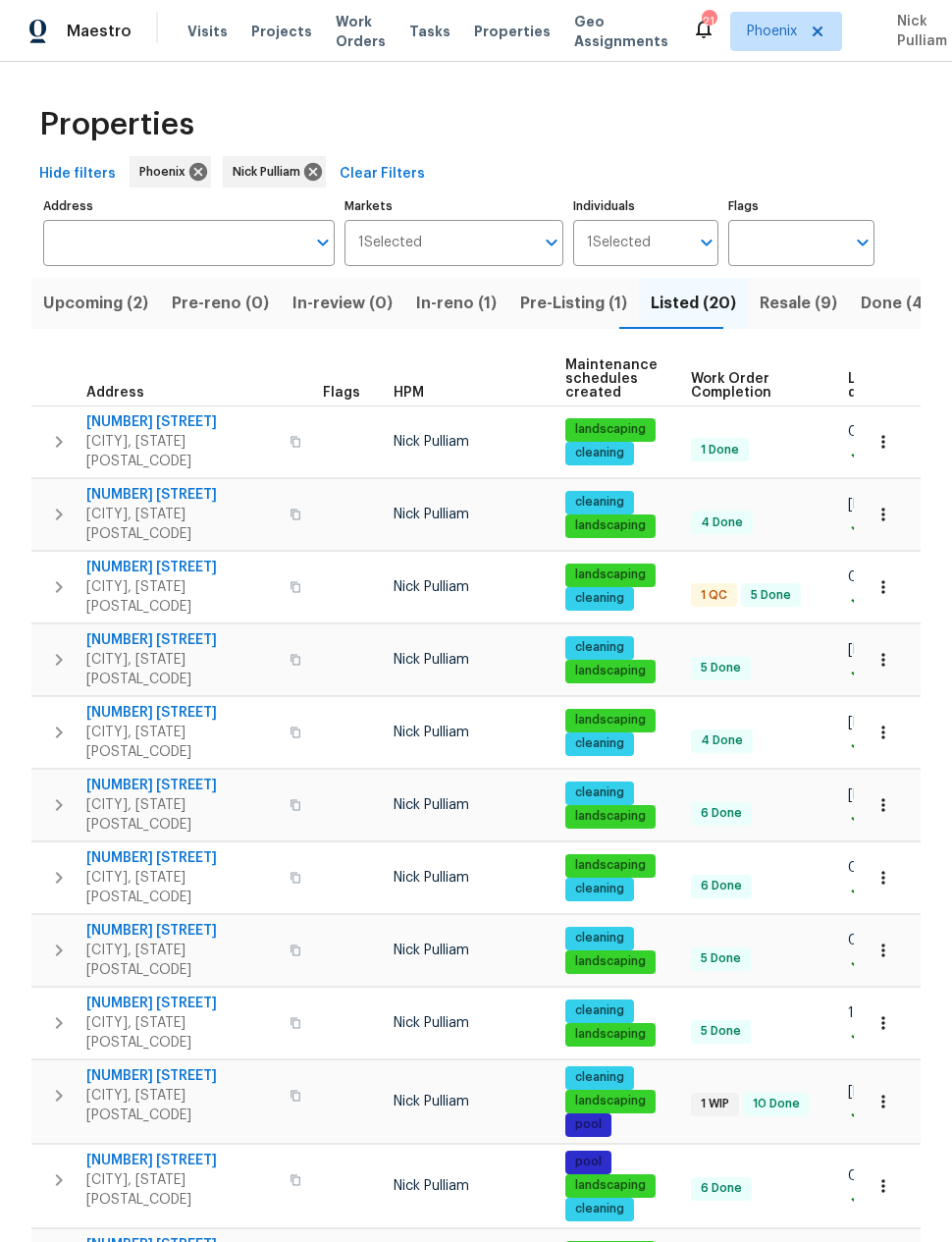 click on "Resale (9)" at bounding box center [798, 303] 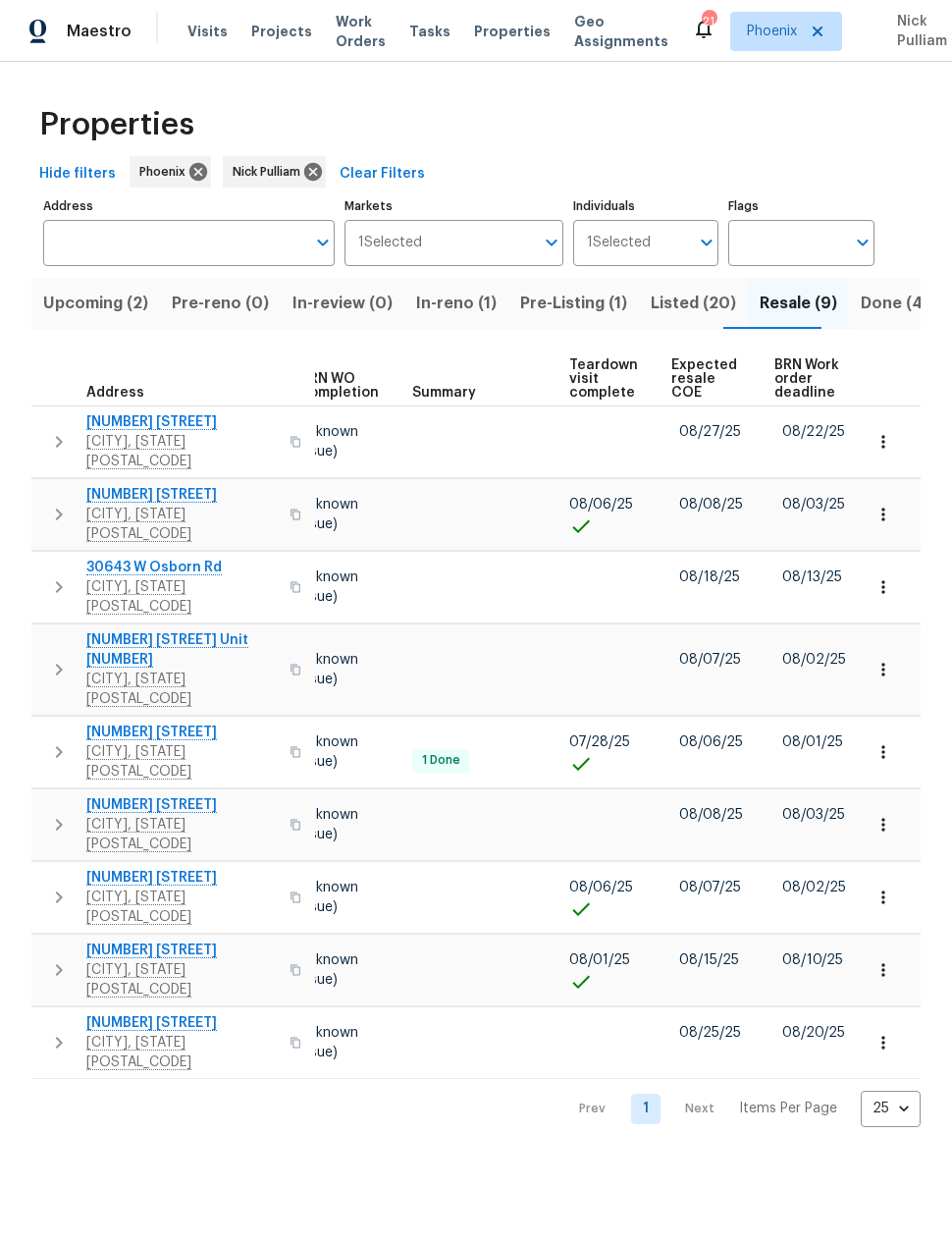 scroll, scrollTop: 0, scrollLeft: 263, axis: horizontal 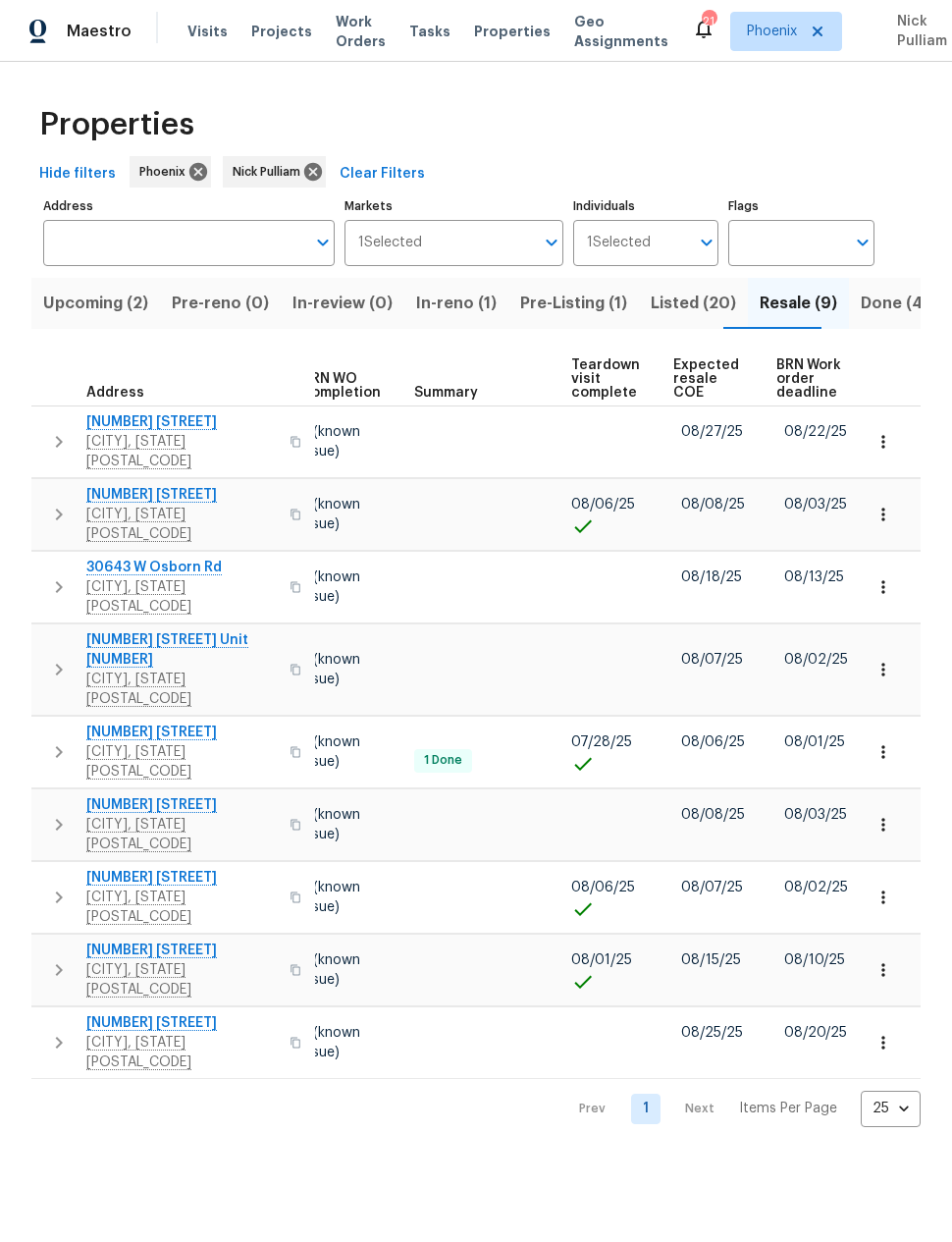 click on "Expected resale COE" at bounding box center (708, 379) 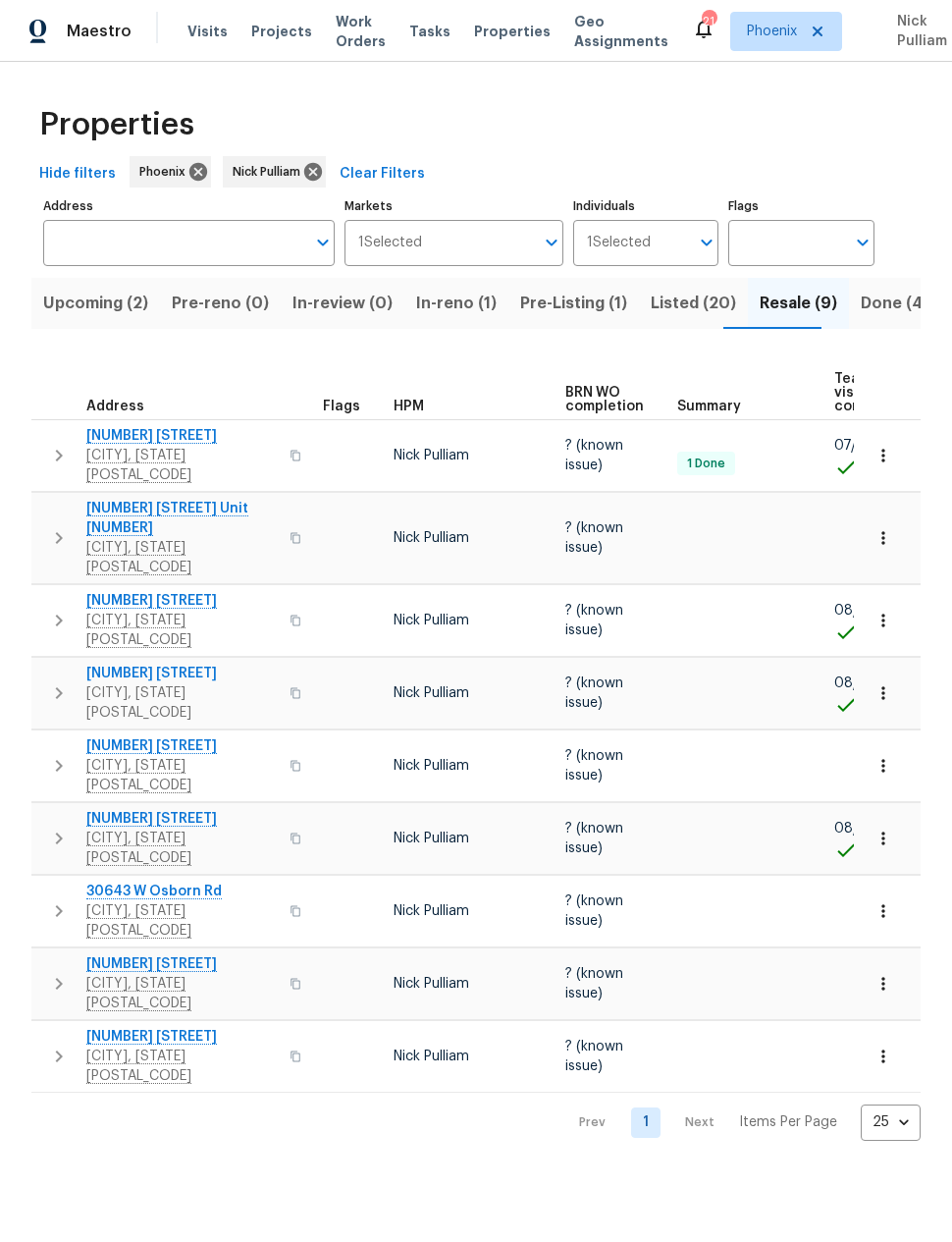 scroll, scrollTop: 0, scrollLeft: 0, axis: both 